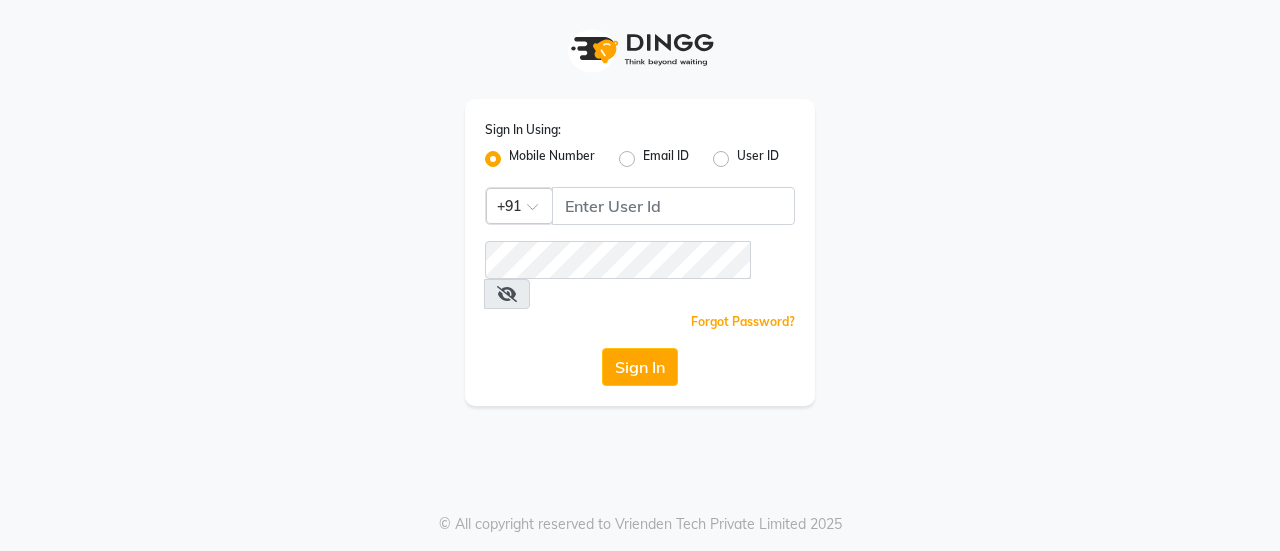 scroll, scrollTop: 0, scrollLeft: 0, axis: both 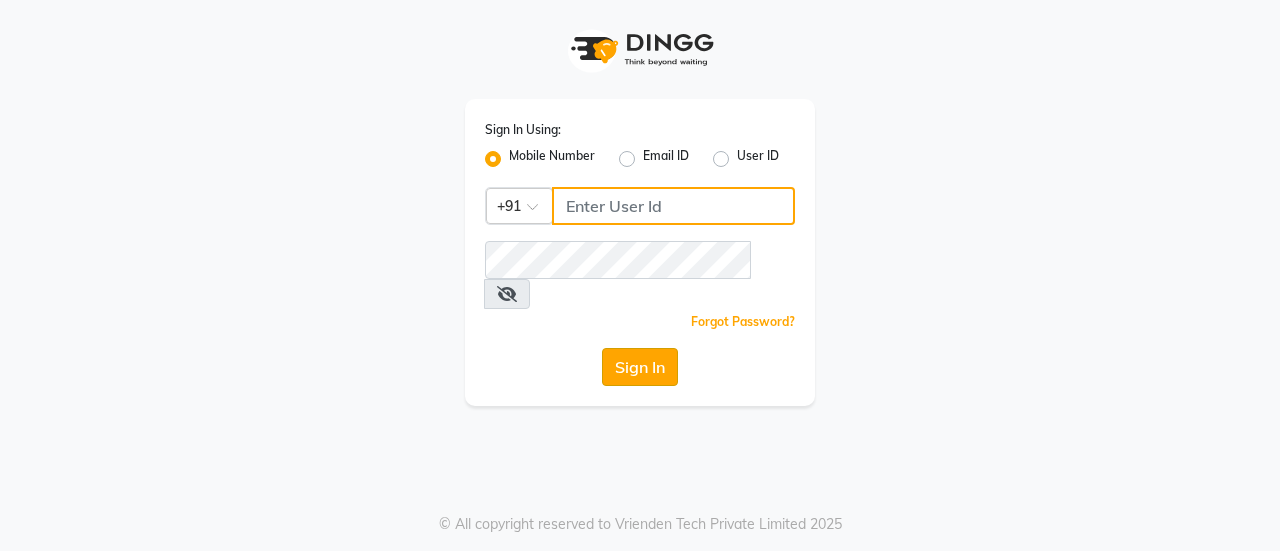 type on "[PHONE]" 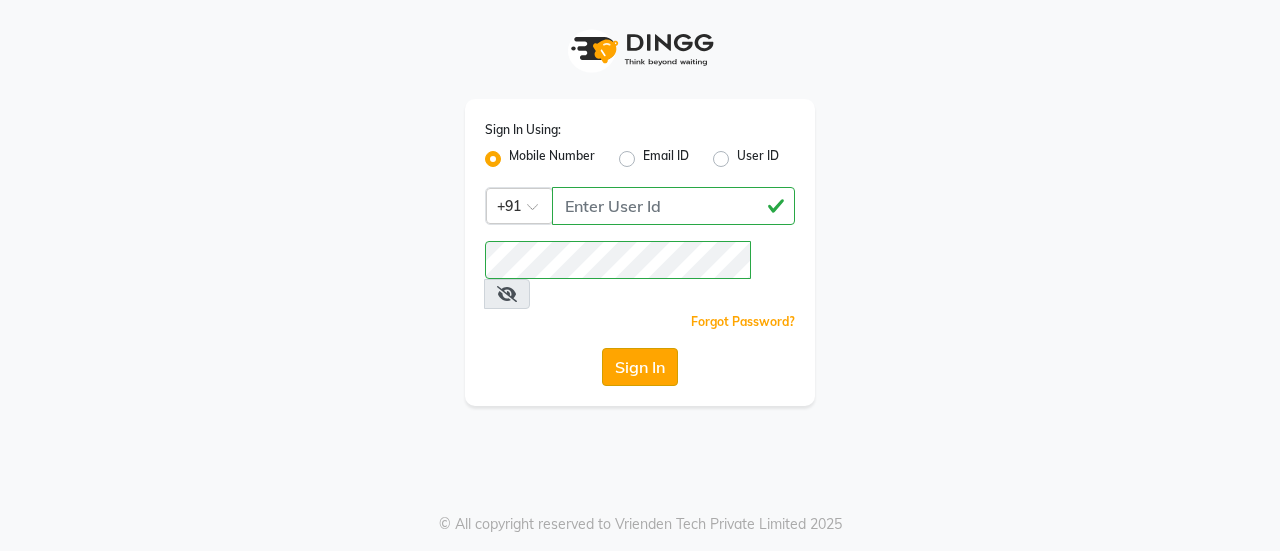 click on "Sign In" 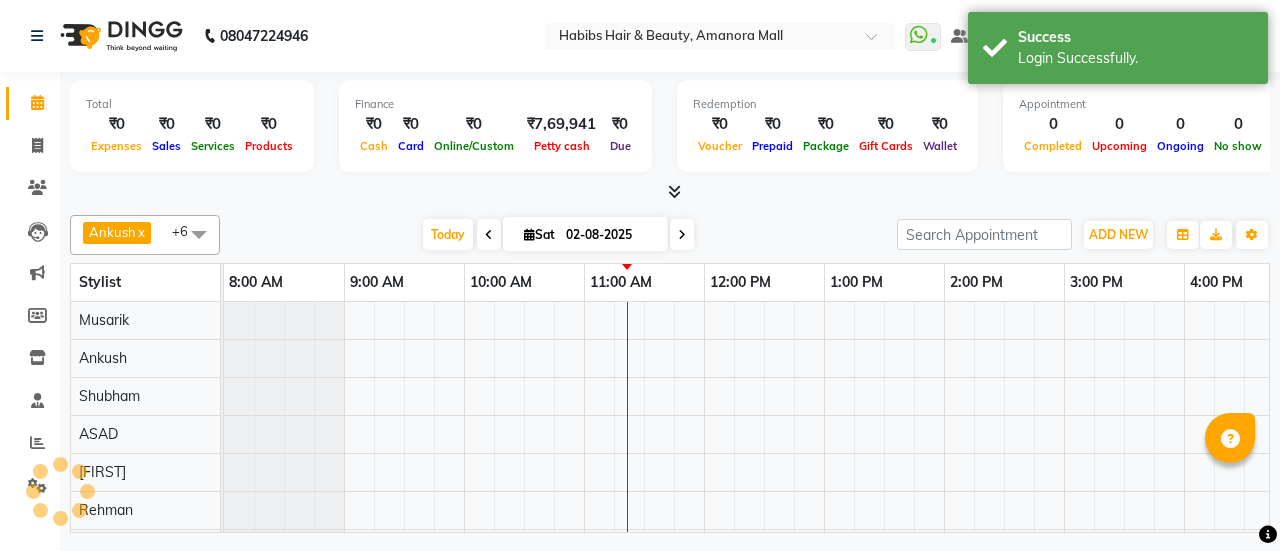 scroll, scrollTop: 0, scrollLeft: 0, axis: both 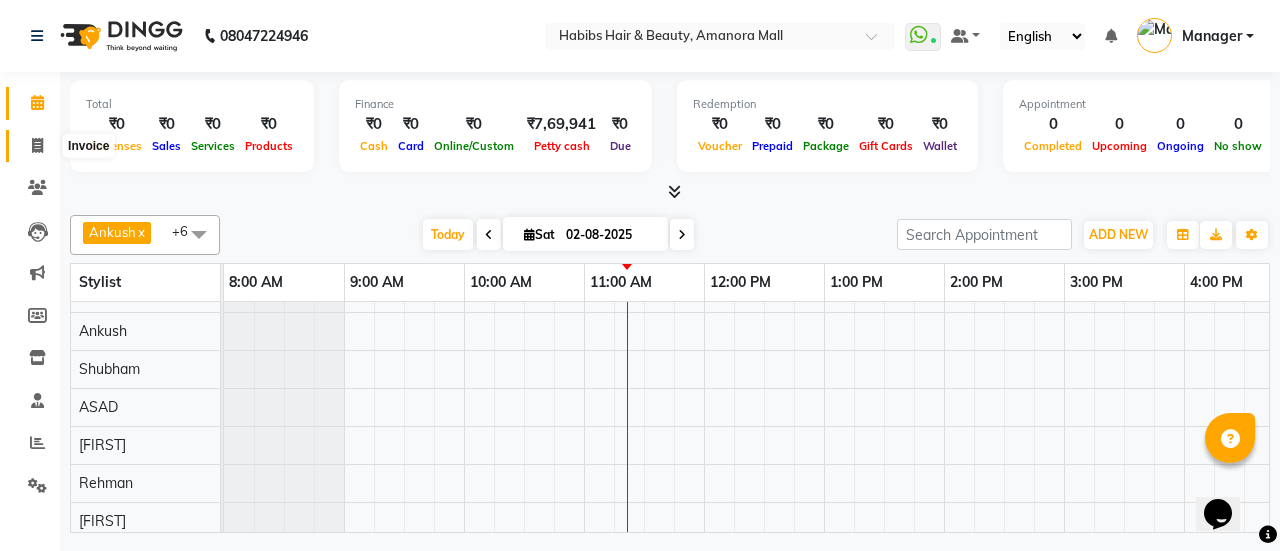 click 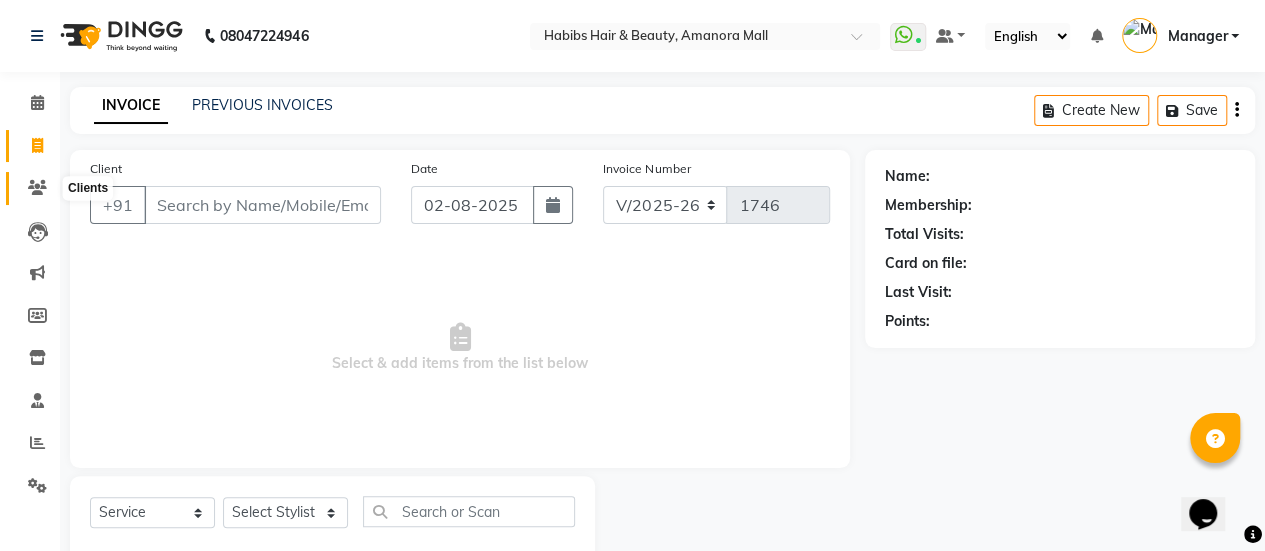 click 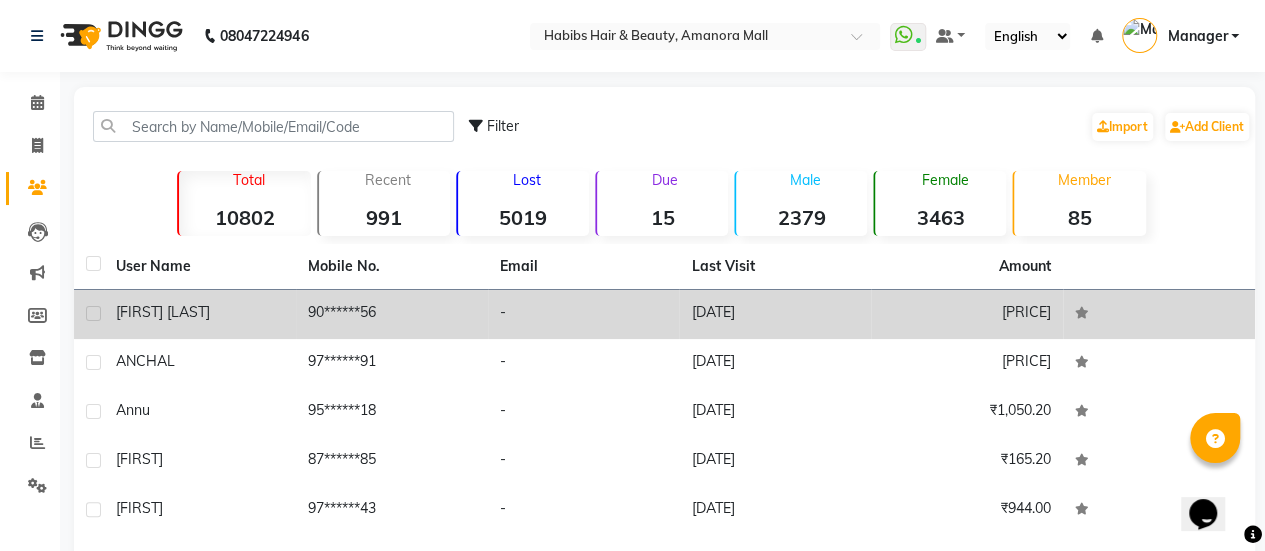 click on "90******56" 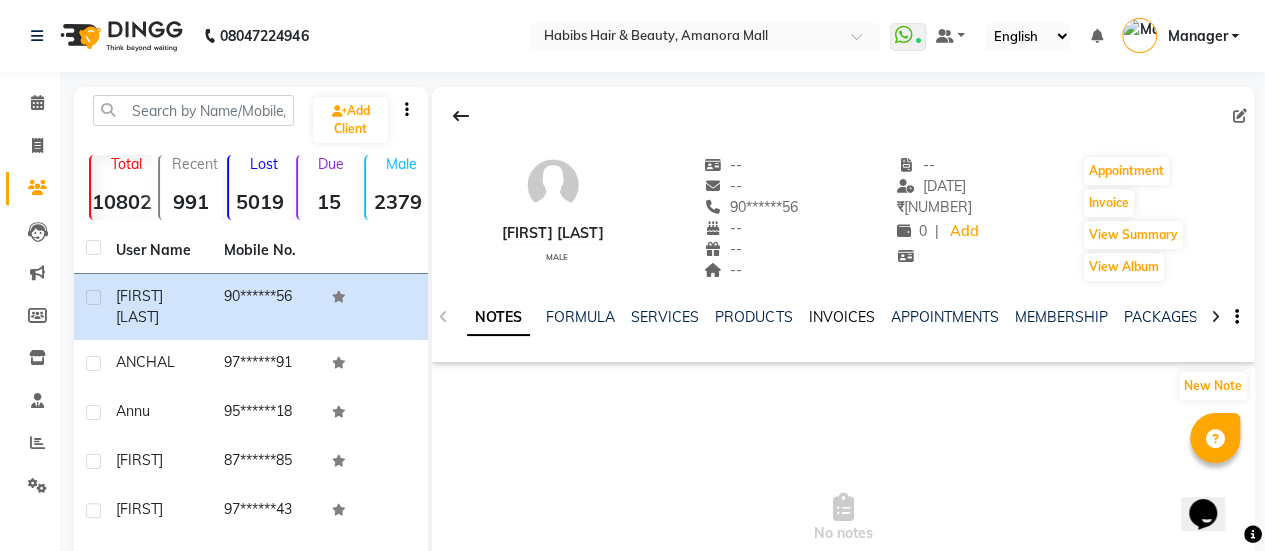 click on "INVOICES" 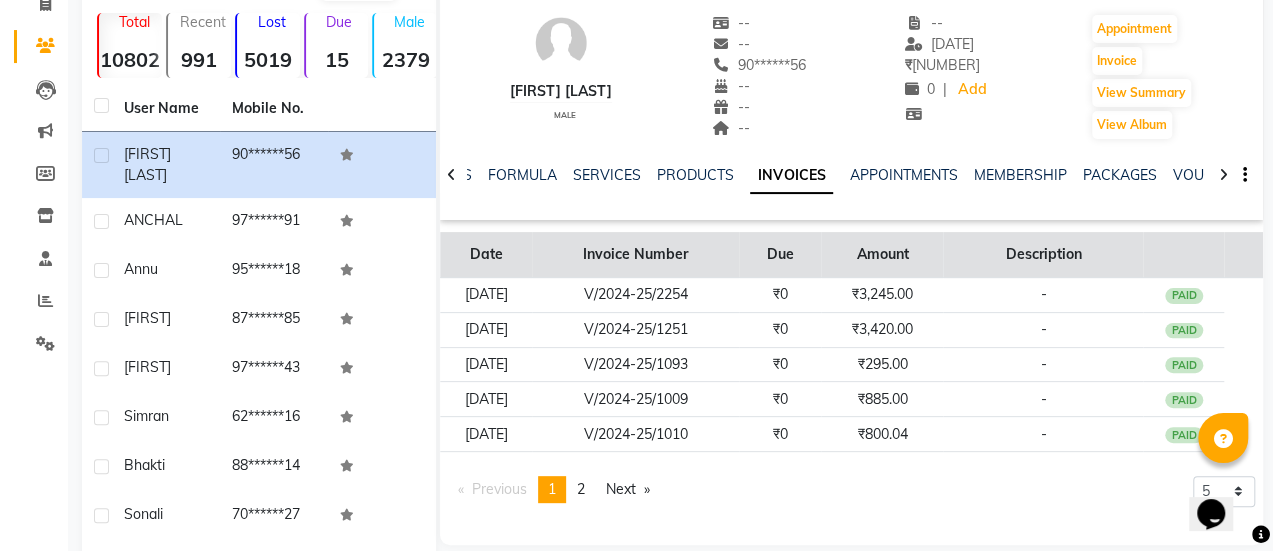 scroll, scrollTop: 152, scrollLeft: 0, axis: vertical 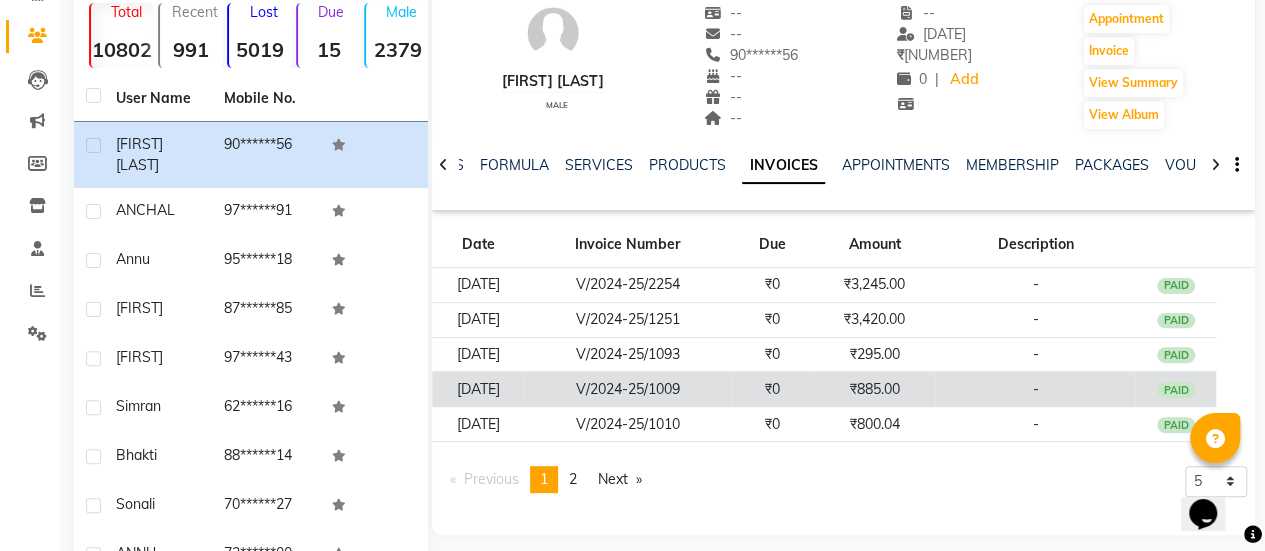 click on "V/2024-25/1009" 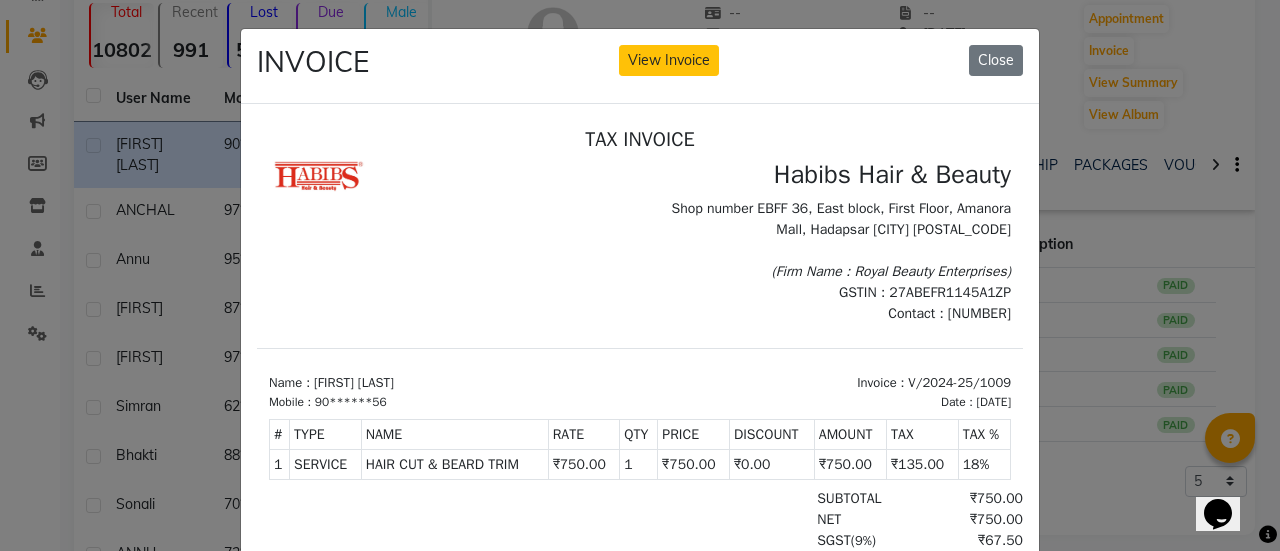 scroll, scrollTop: 16, scrollLeft: 0, axis: vertical 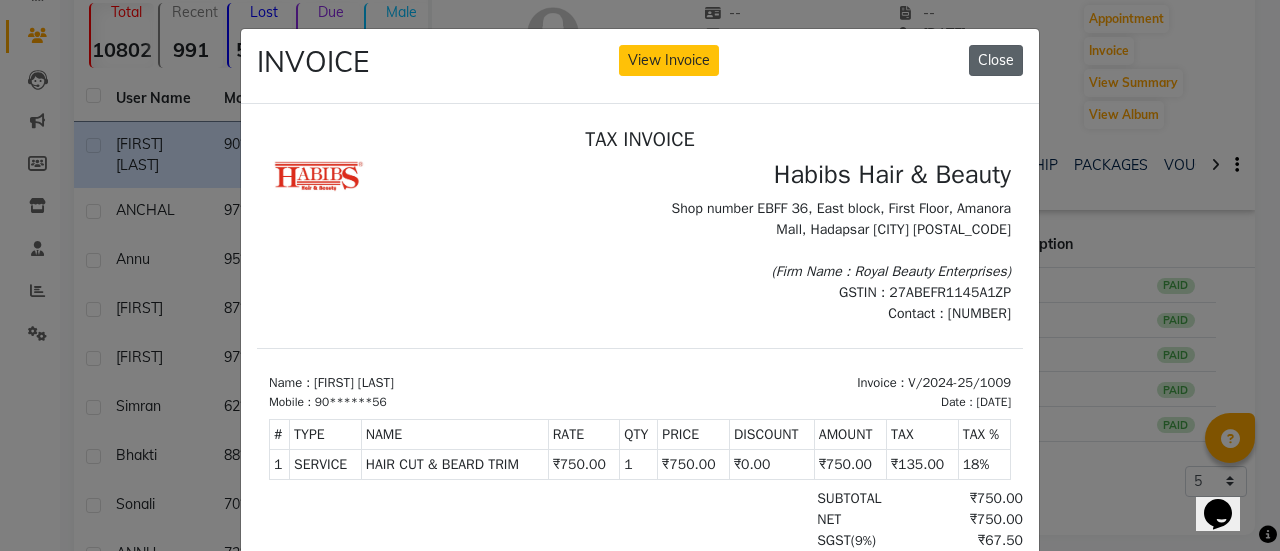 click on "Close" 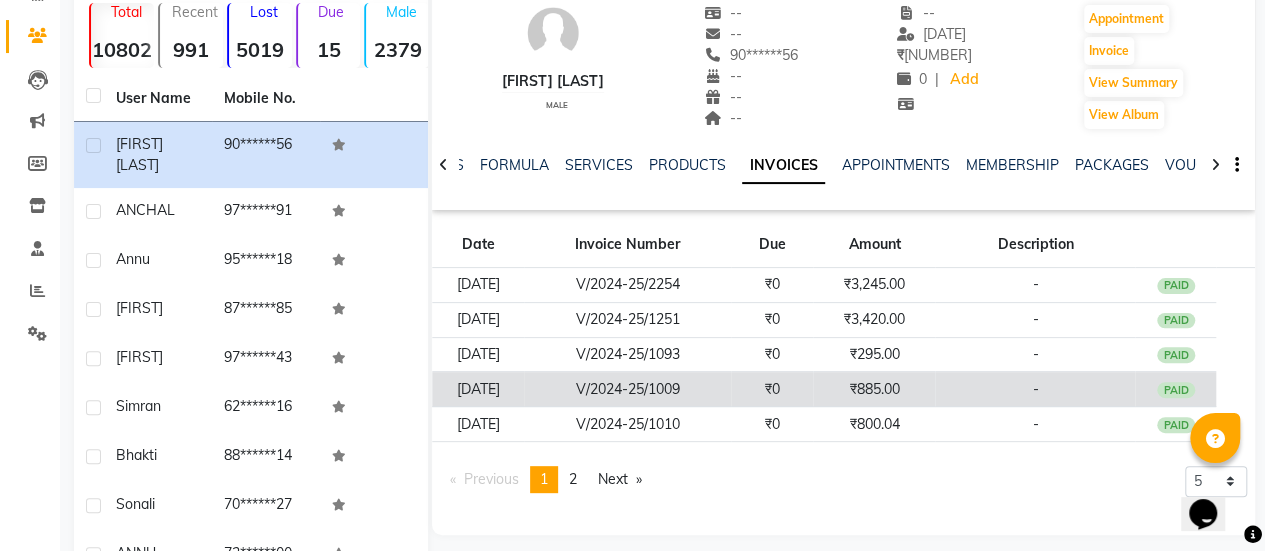 scroll, scrollTop: 0, scrollLeft: 0, axis: both 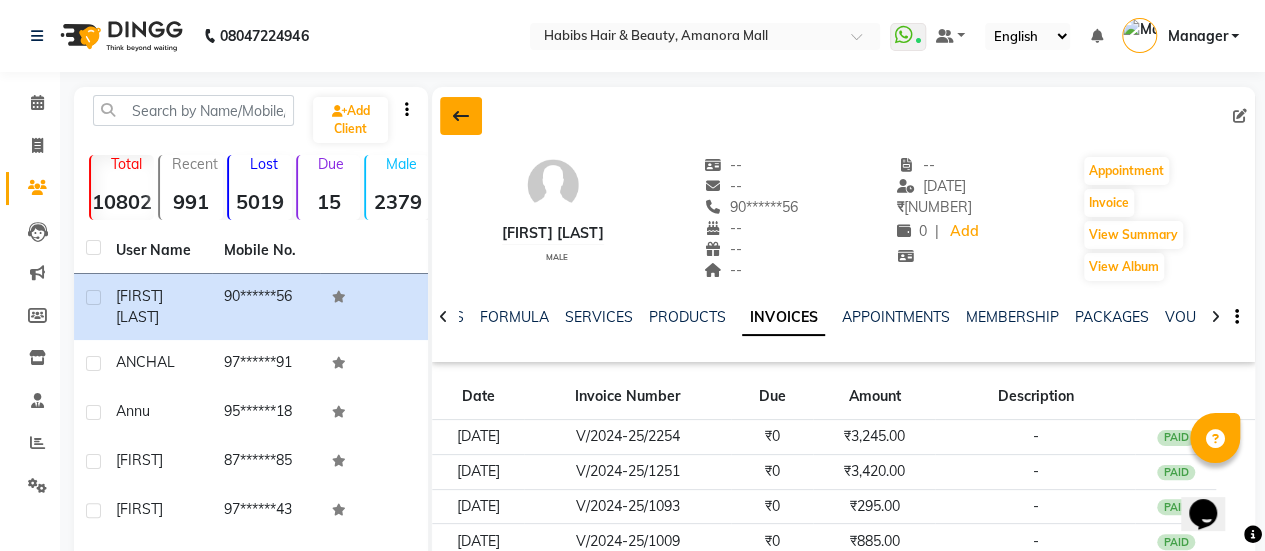 click 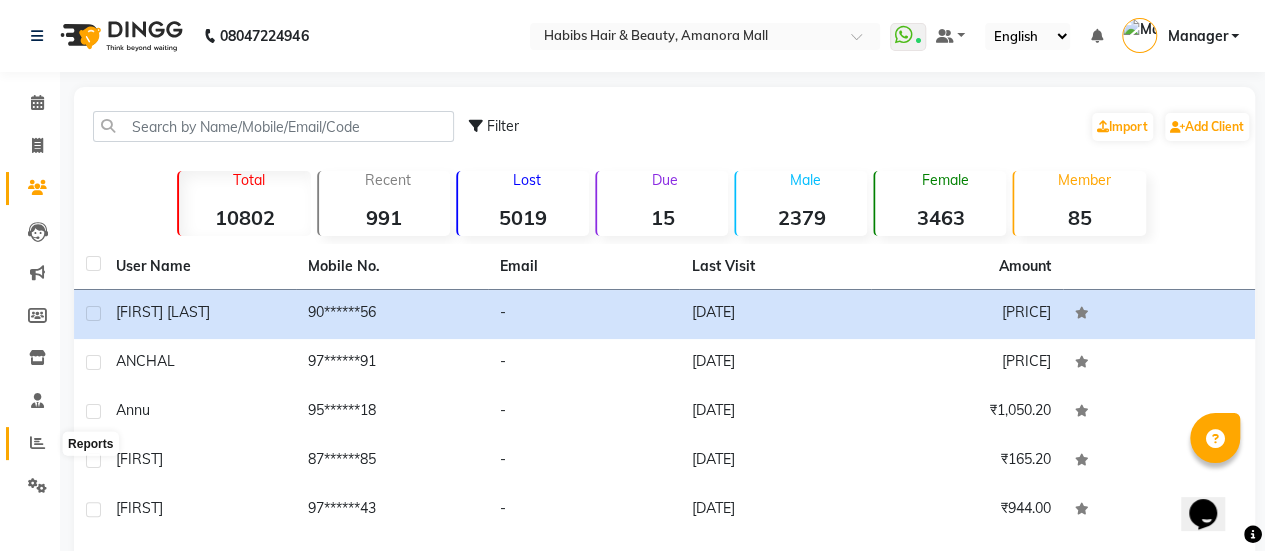 click 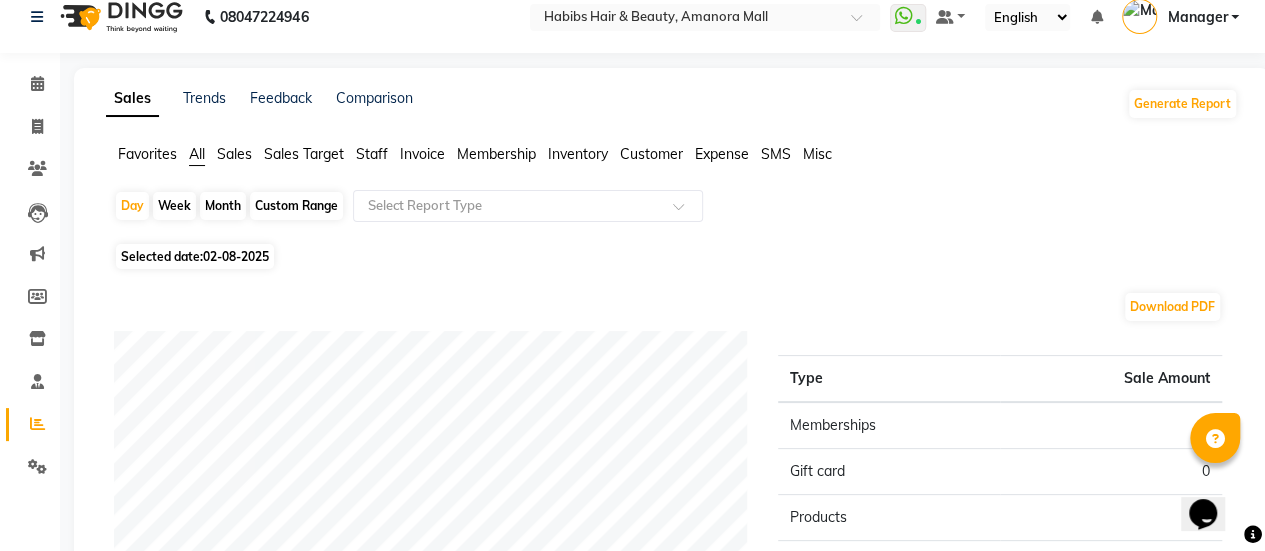 scroll, scrollTop: 20, scrollLeft: 0, axis: vertical 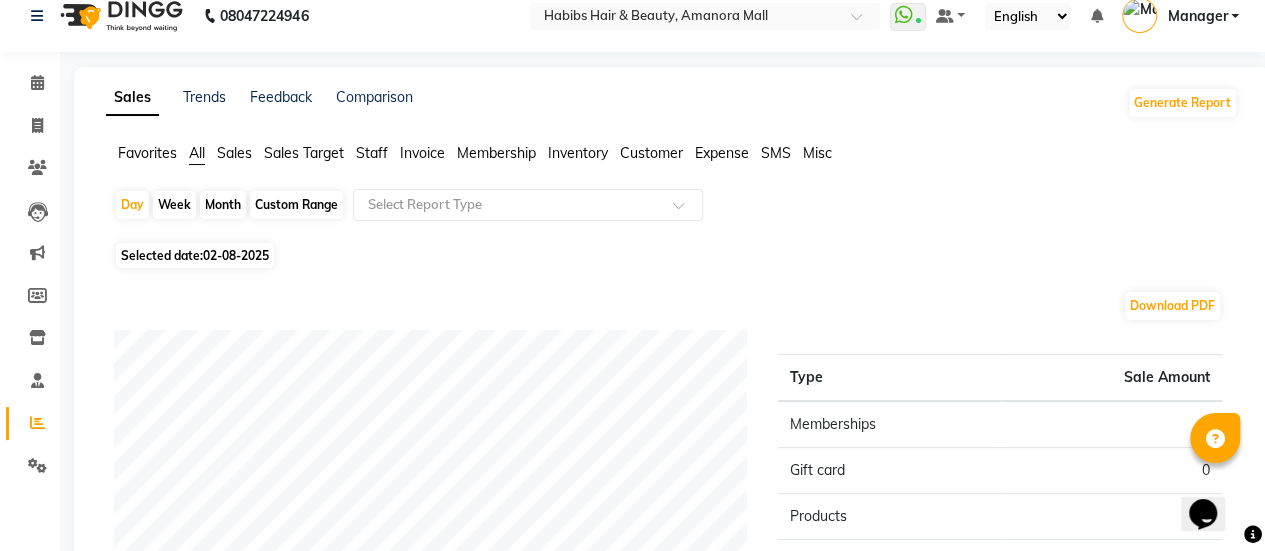 click on "Selected date:  [DATE]" 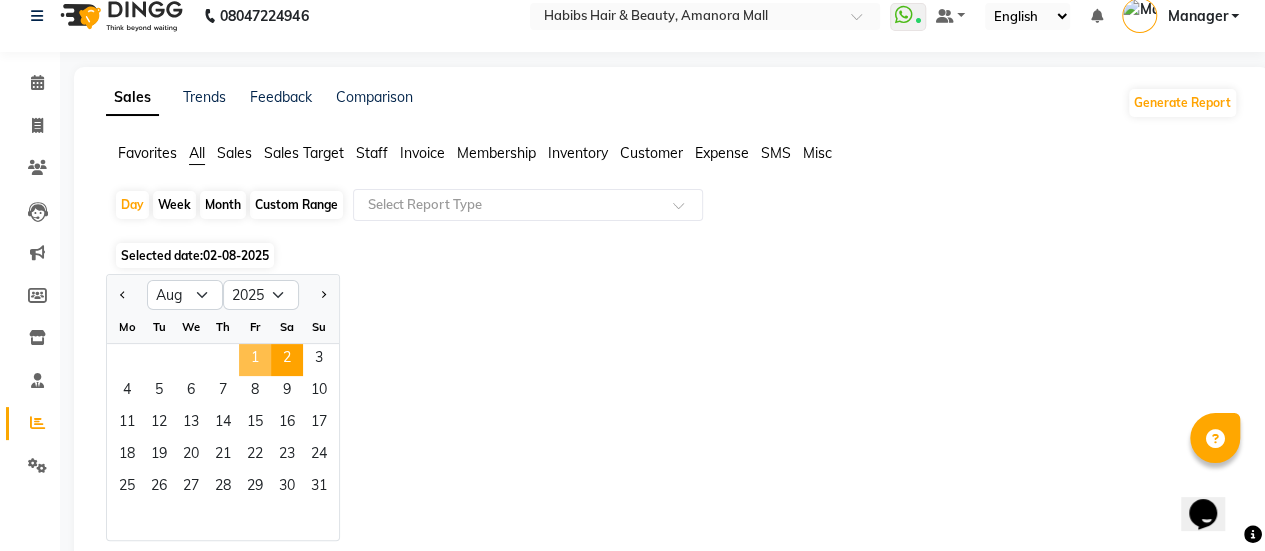 click on "1" 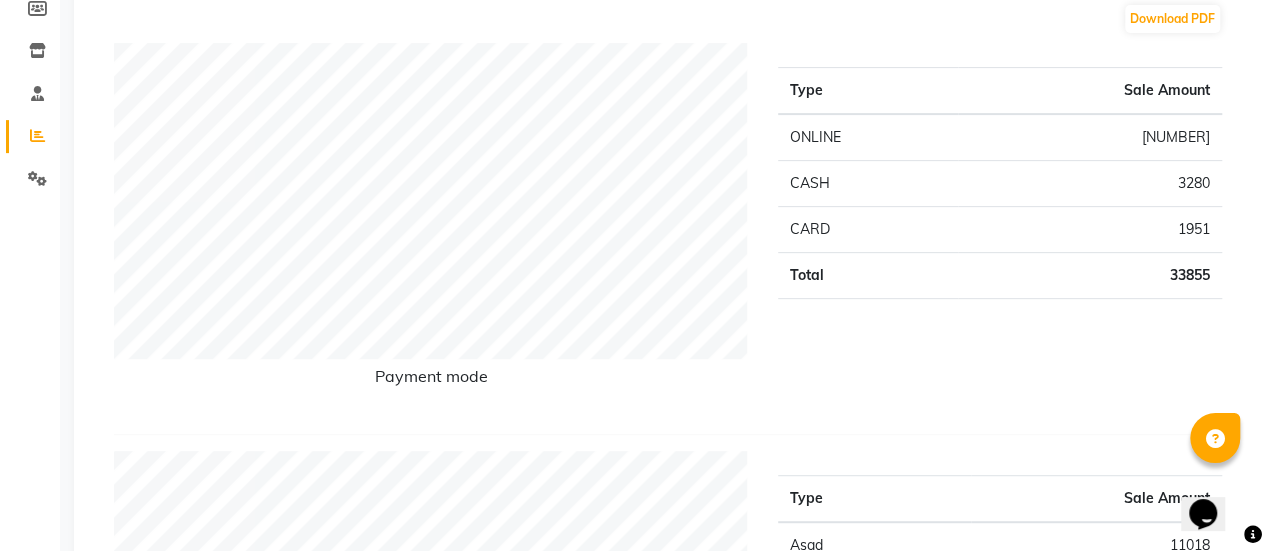 scroll, scrollTop: 0, scrollLeft: 0, axis: both 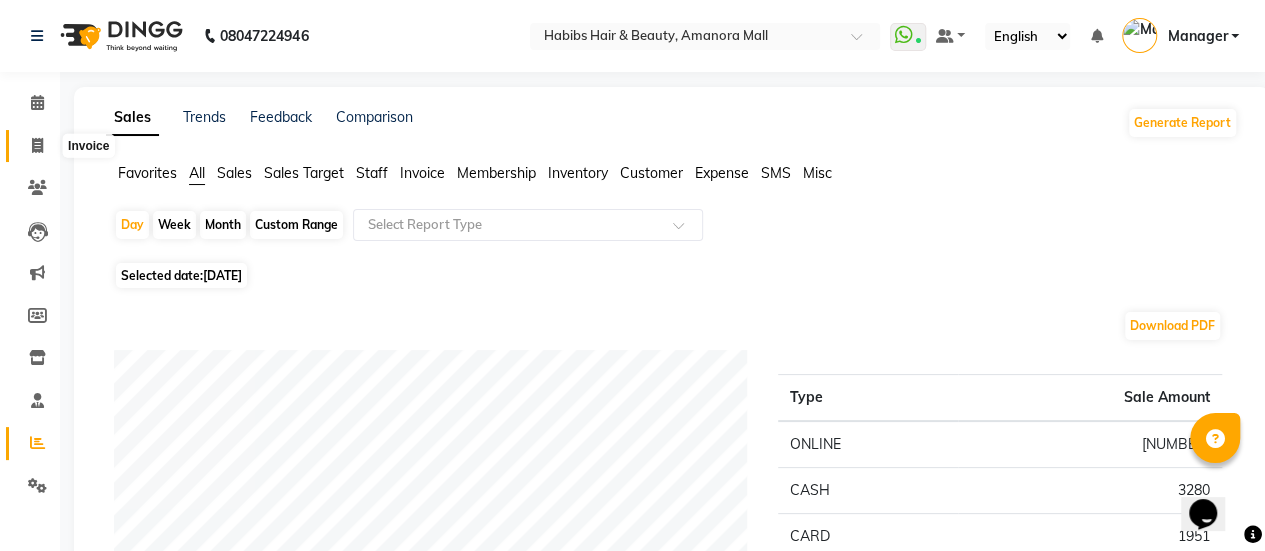 click 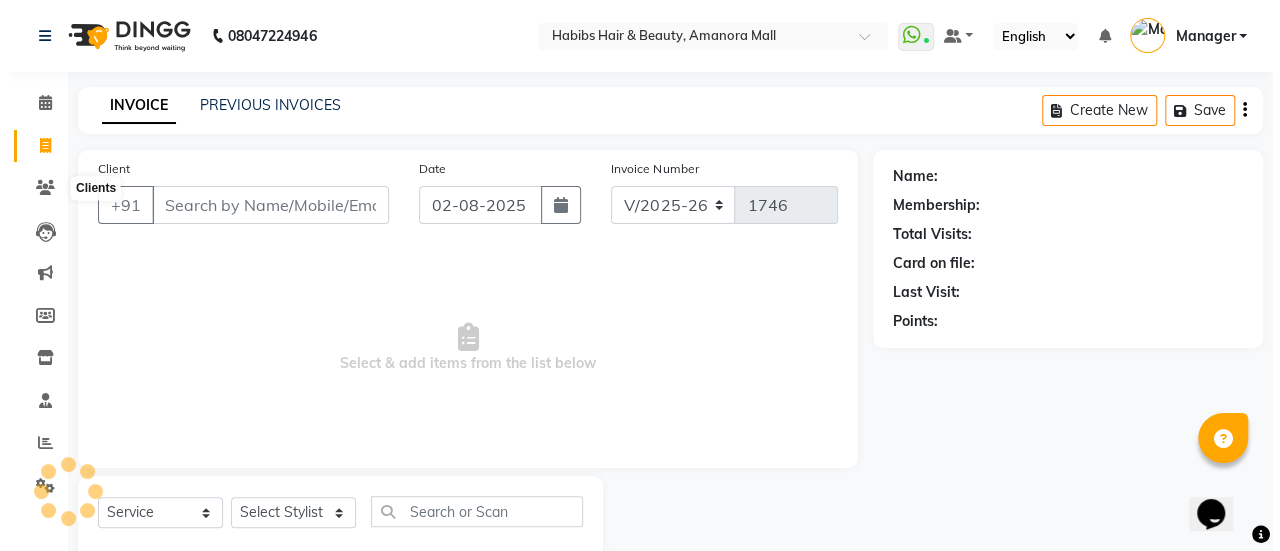 scroll, scrollTop: 49, scrollLeft: 0, axis: vertical 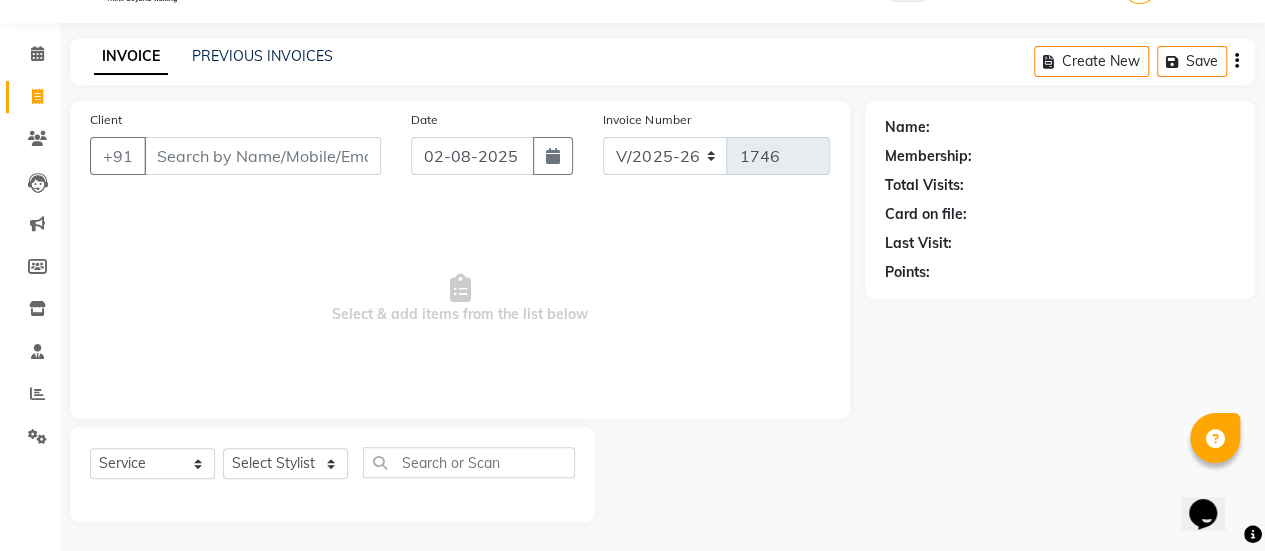 click on "Client" at bounding box center [262, 156] 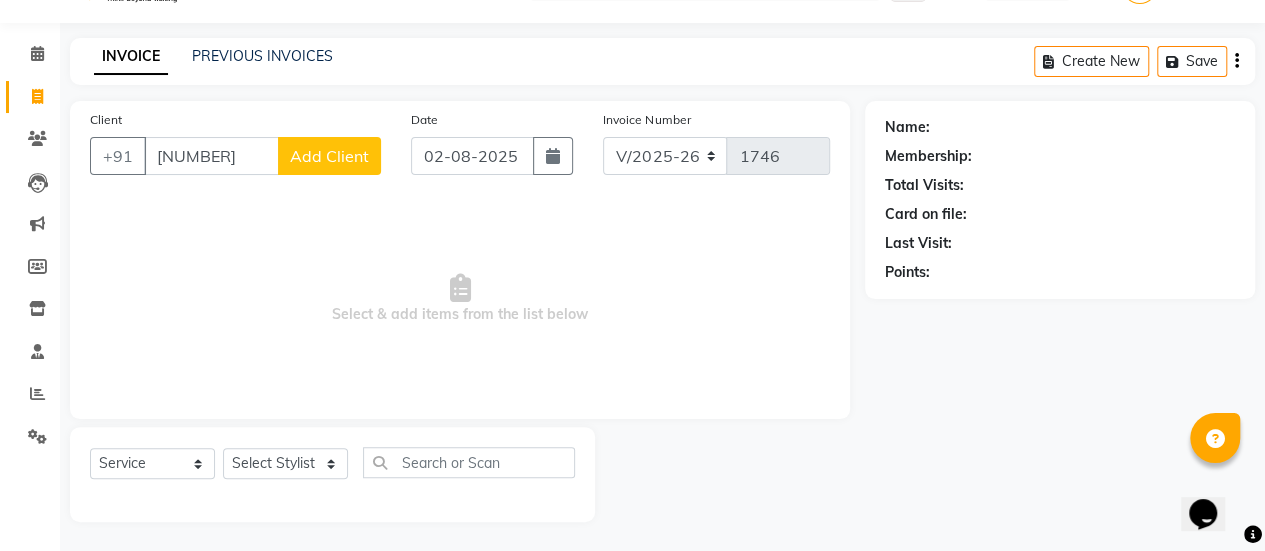 type on "[NUMBER]" 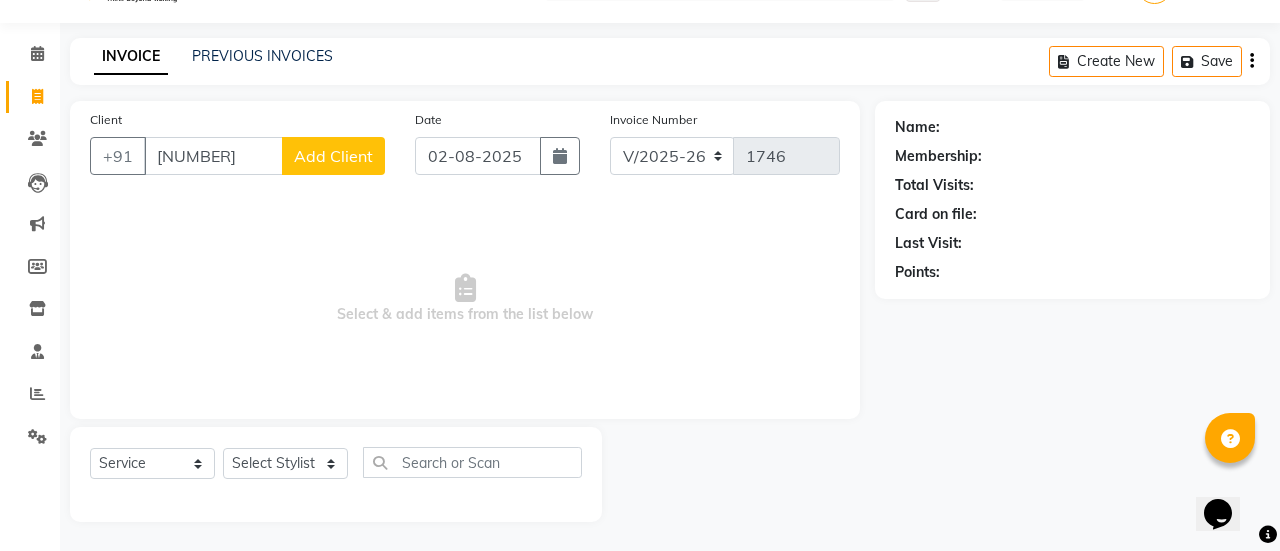 select on "22" 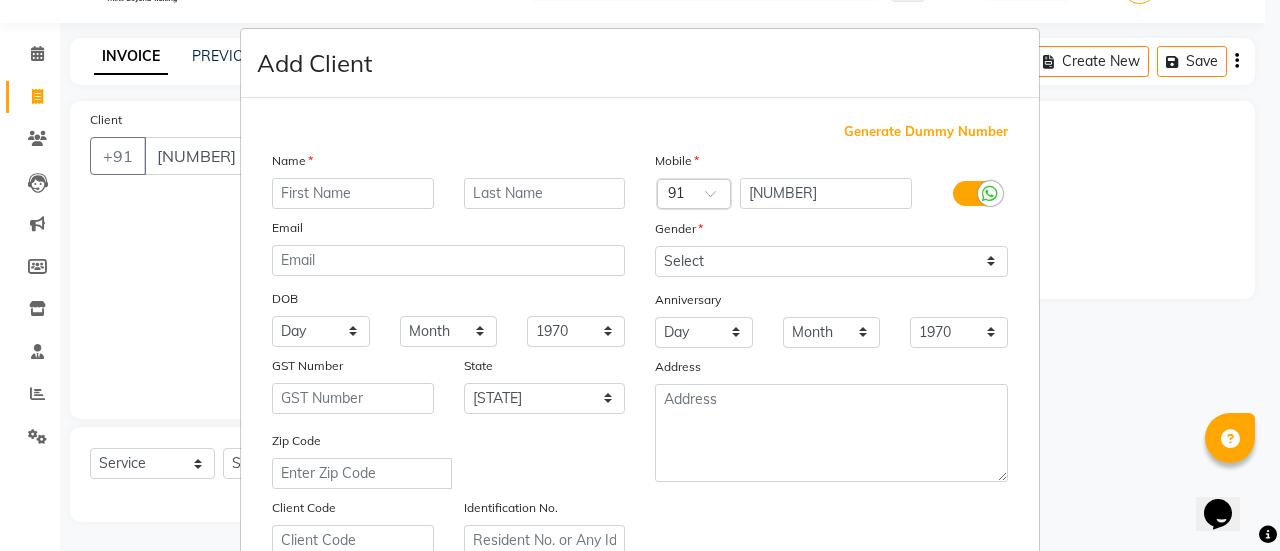 click at bounding box center [353, 193] 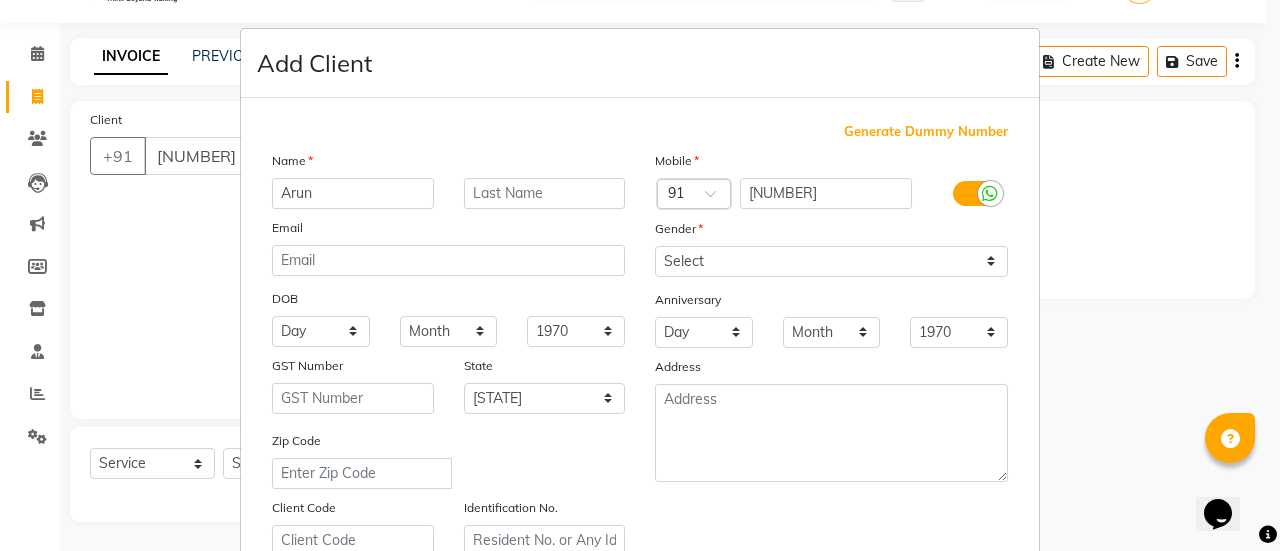 type on "Arun" 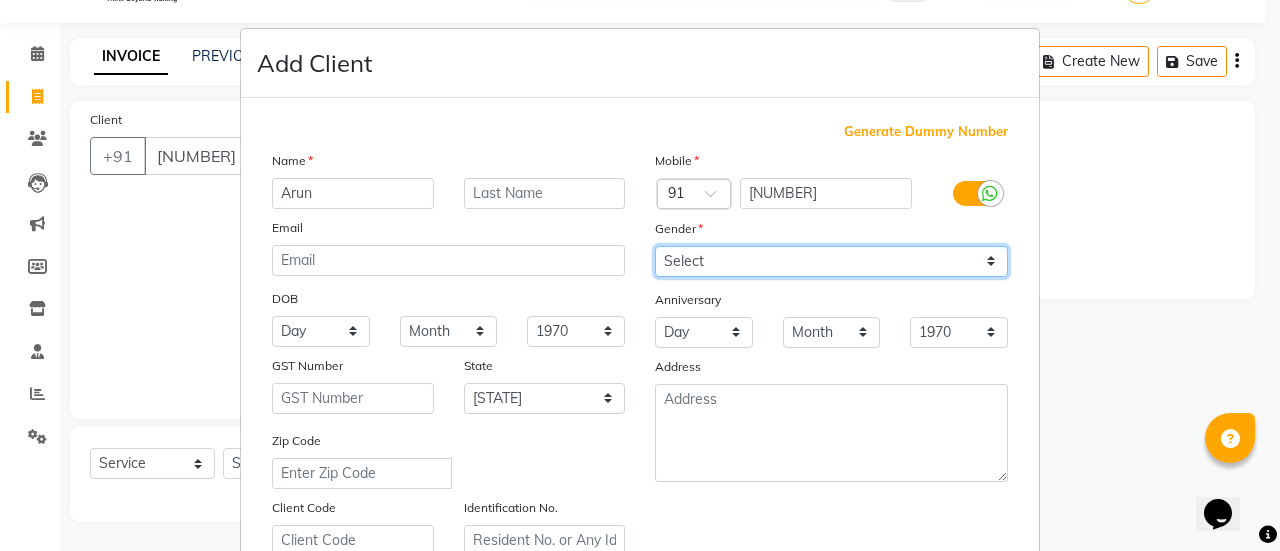 click on "Select Male Female Other Prefer Not To Say" at bounding box center (831, 261) 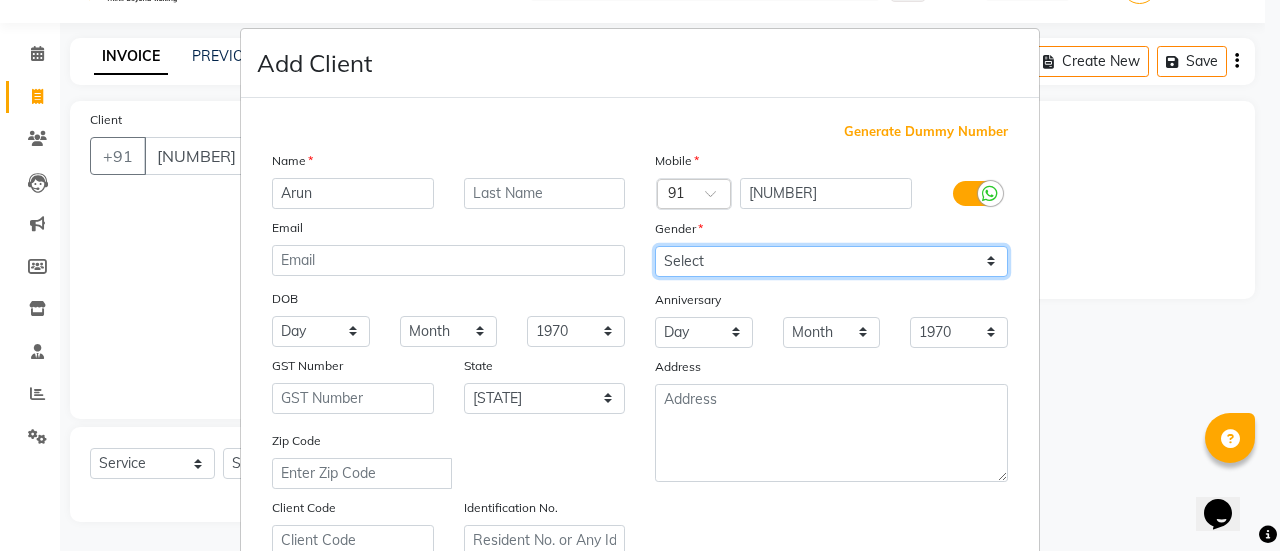 select on "male" 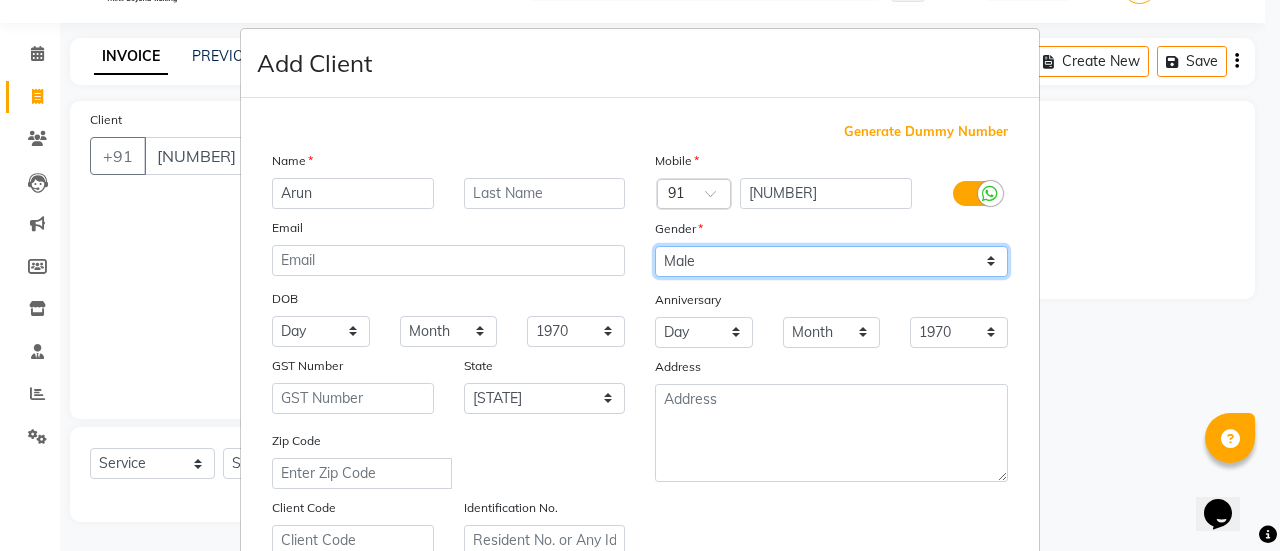 click on "Select Male Female Other Prefer Not To Say" at bounding box center (831, 261) 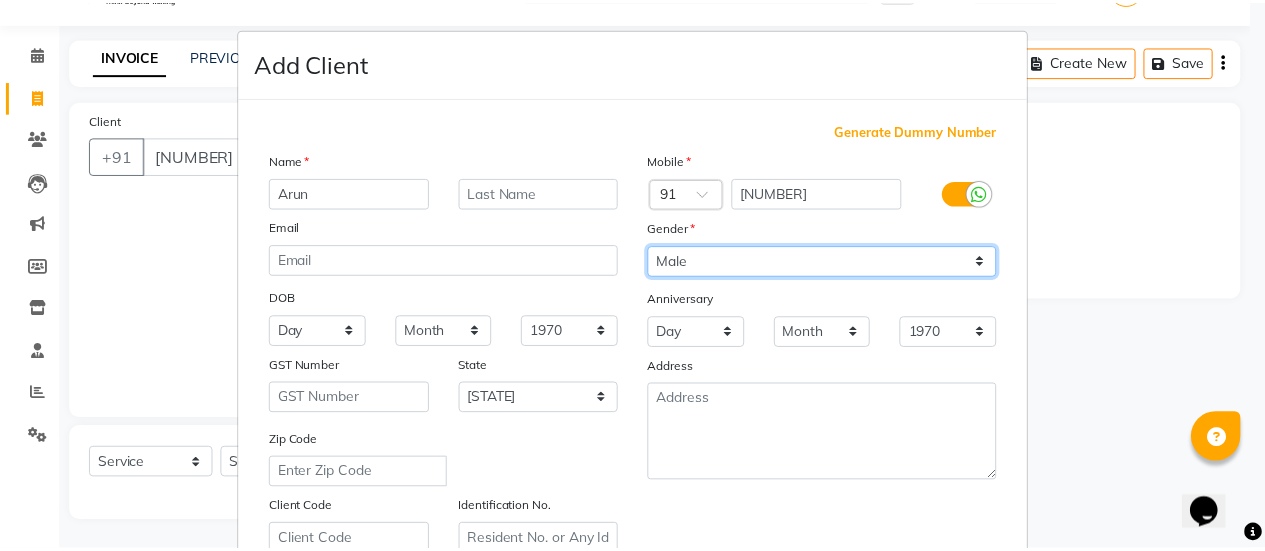 scroll, scrollTop: 368, scrollLeft: 0, axis: vertical 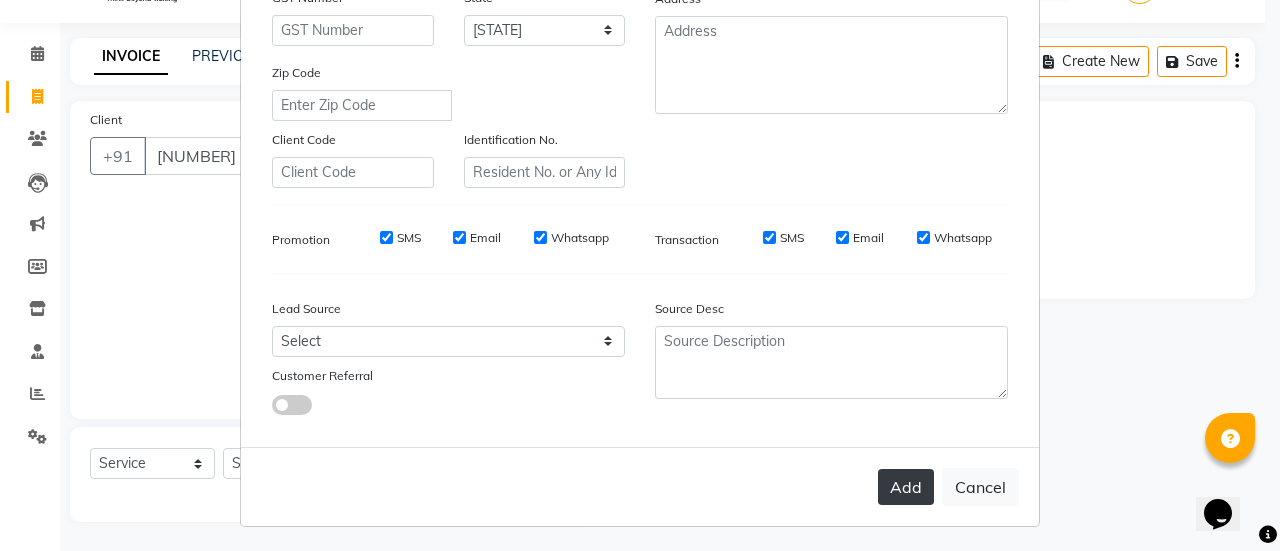 click on "Add" at bounding box center (906, 487) 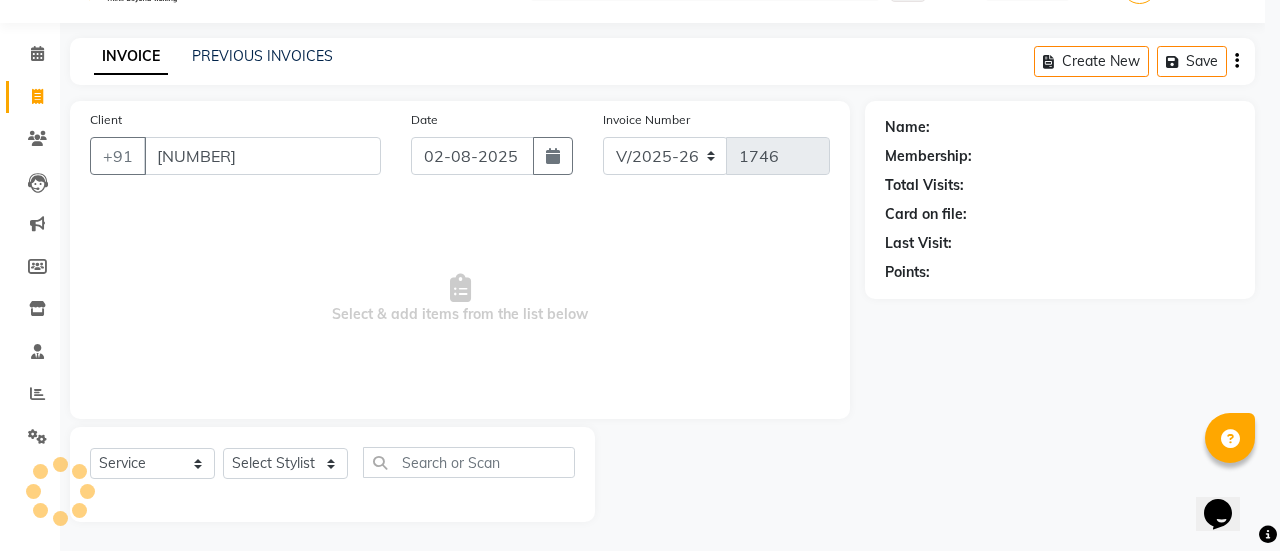 type on "89******25" 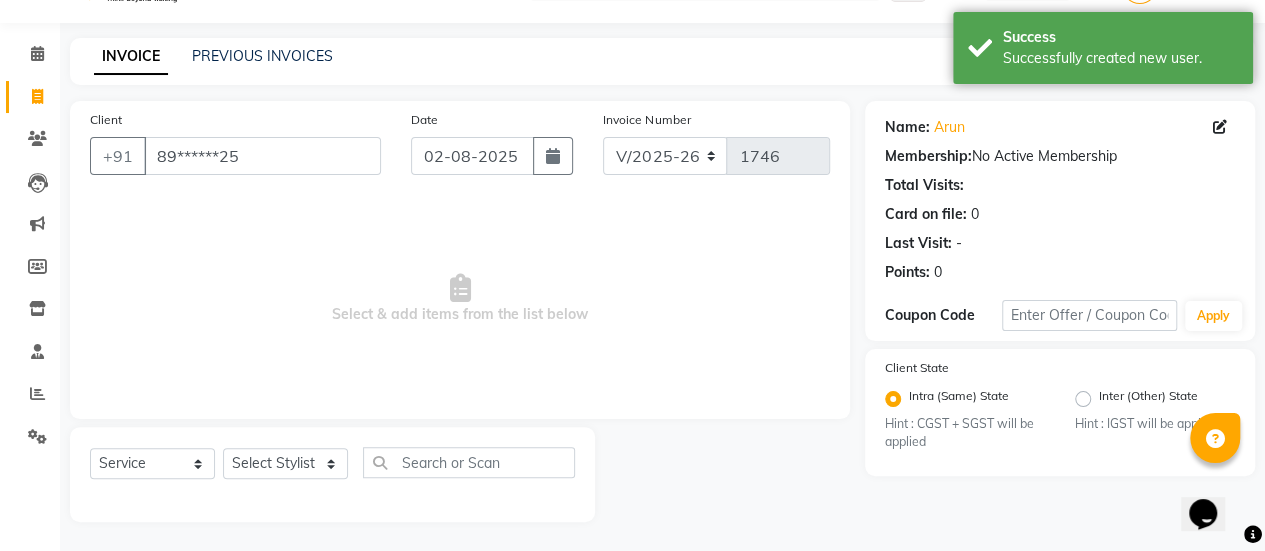 drag, startPoint x: 311, startPoint y: 486, endPoint x: 326, endPoint y: 471, distance: 21.213203 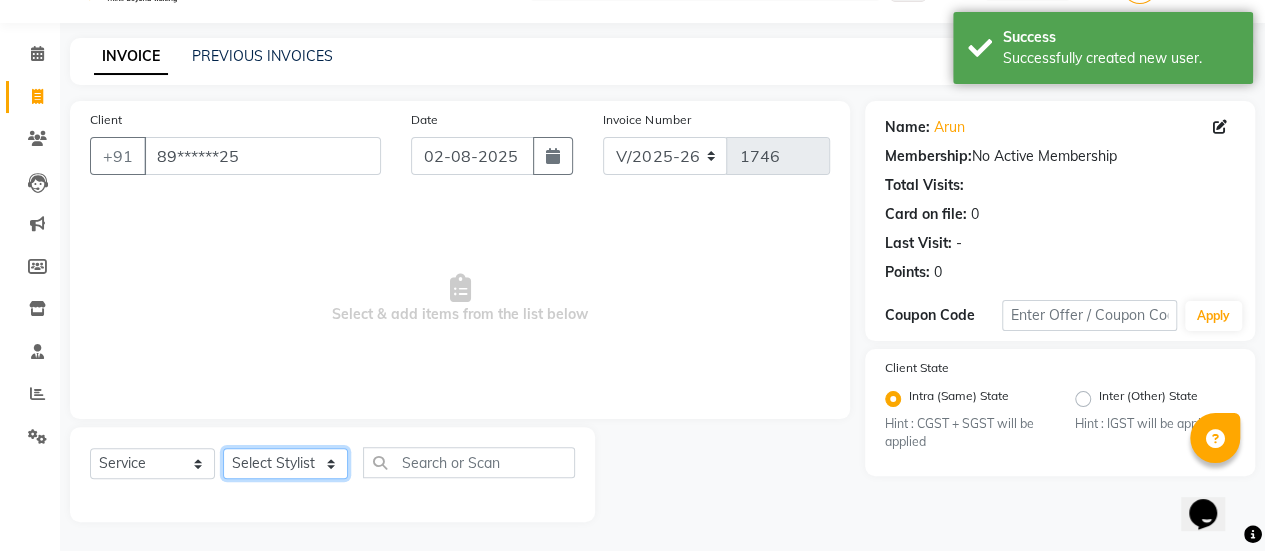 click on "Select Stylist [FIRST] [FIRST] [FIRST] [FIRST] [FIRST] [FIRST] [FIRST] [FIRST] [FIRST] Manager [FIRST] [FIRST] [FIRST] [FIRST] [FIRST] [FIRST] [FIRST] [FIRST]" 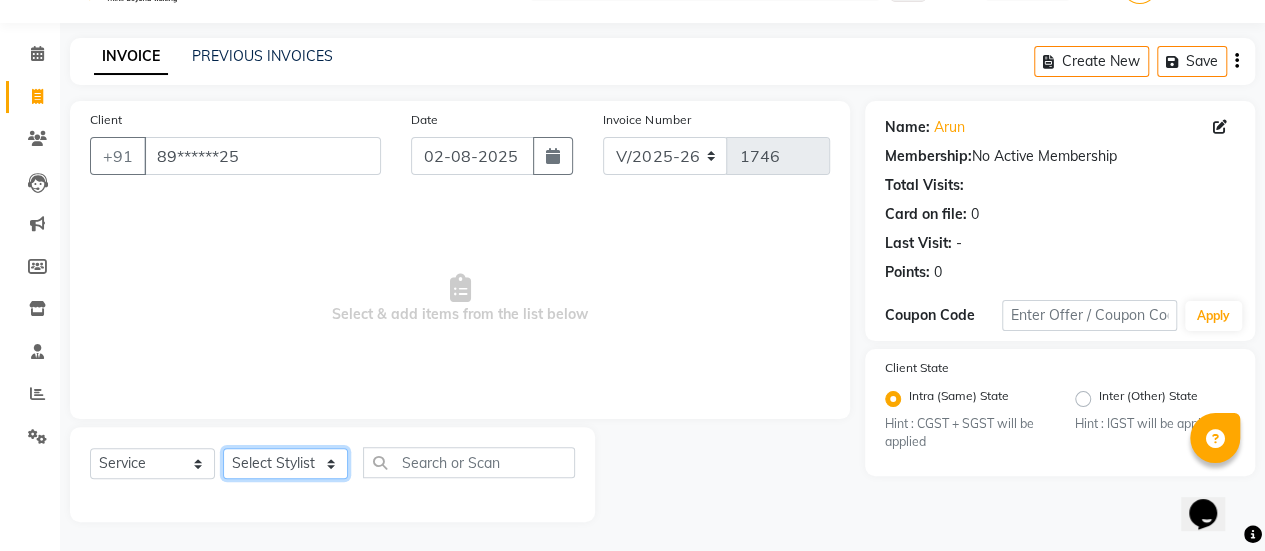 select on "69985" 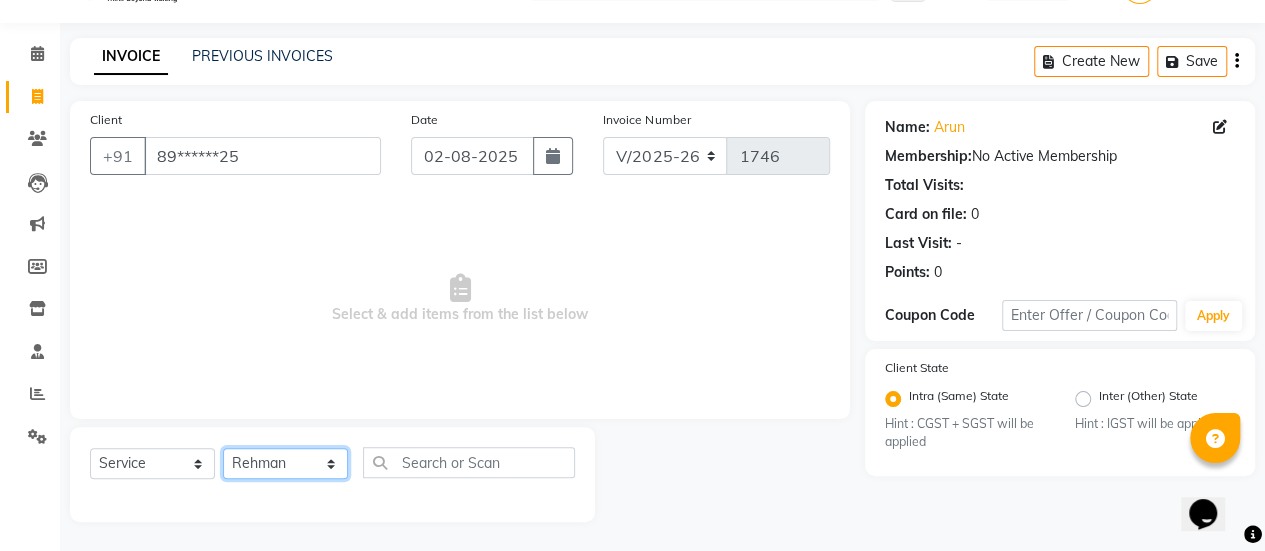click on "Select Stylist [FIRST] [FIRST] [FIRST] [FIRST] [FIRST] [FIRST] [FIRST] [FIRST] [FIRST] Manager [FIRST] [FIRST] [FIRST] [FIRST] [FIRST] [FIRST] [FIRST] [FIRST]" 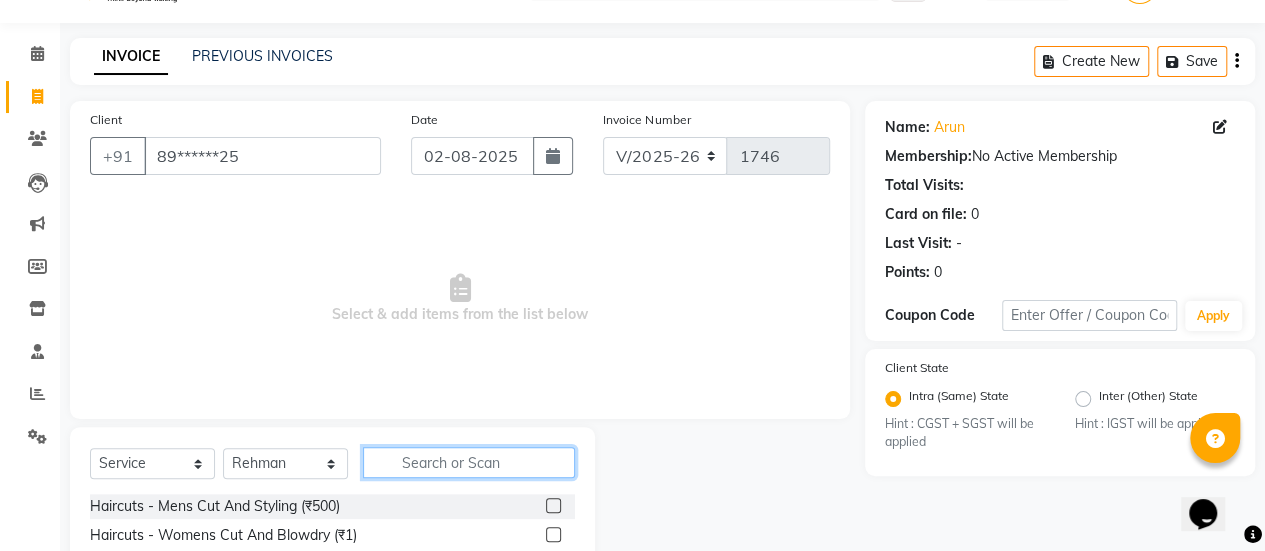 click 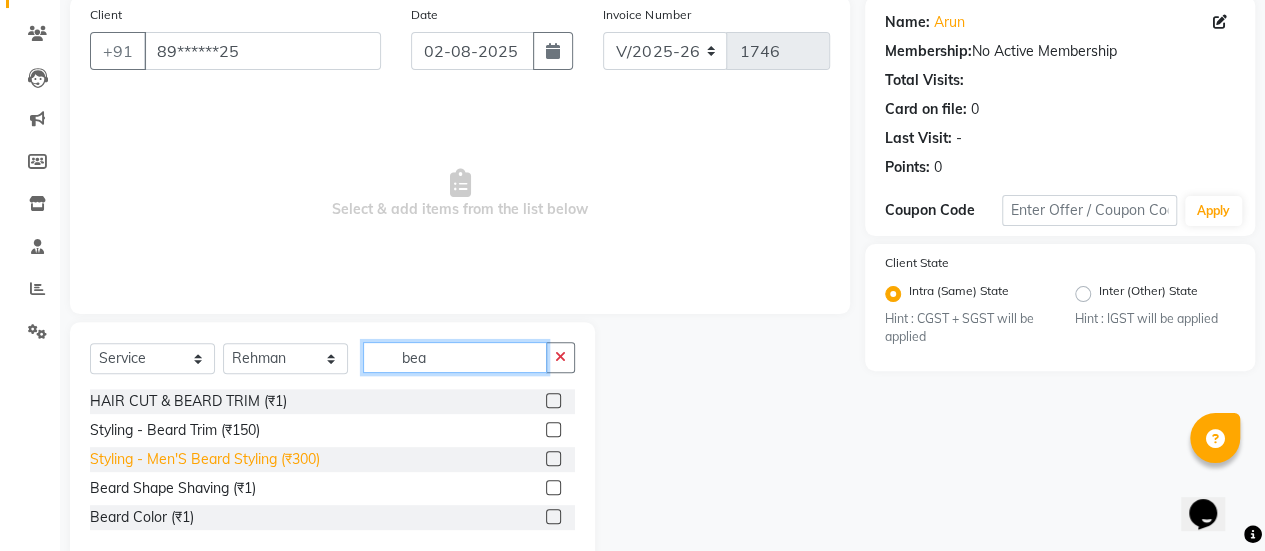 scroll, scrollTop: 155, scrollLeft: 0, axis: vertical 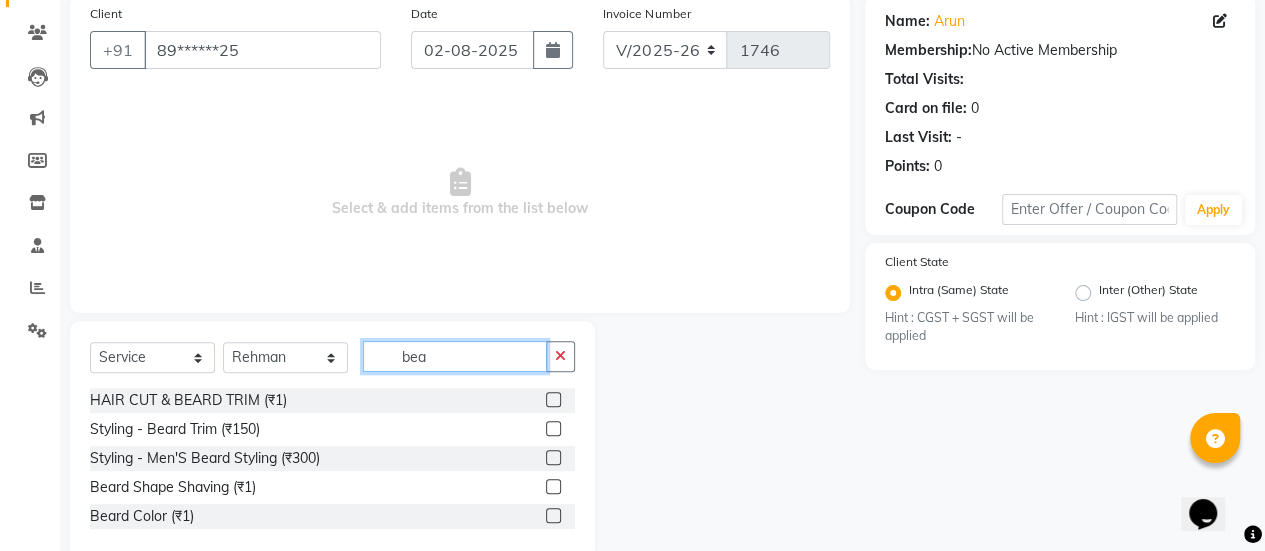 type on "bea" 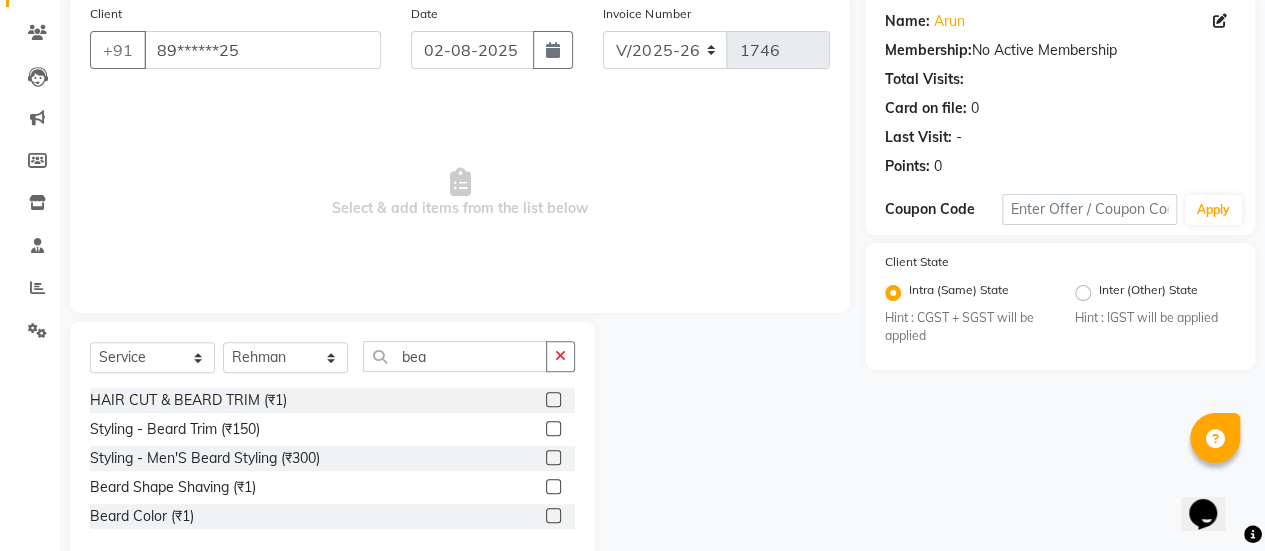 click 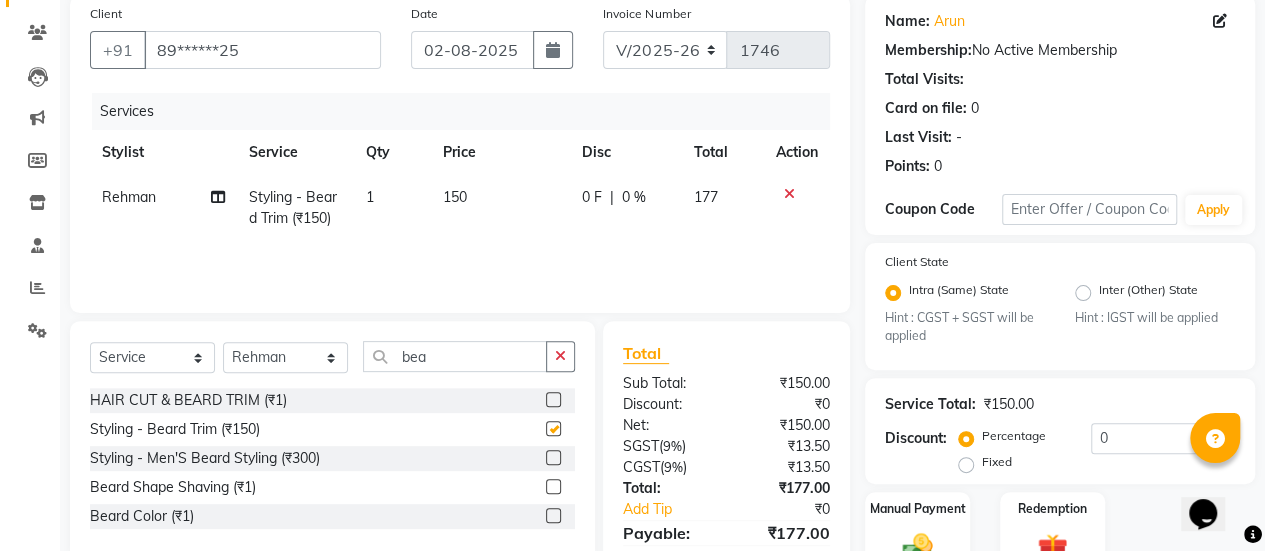 checkbox on "false" 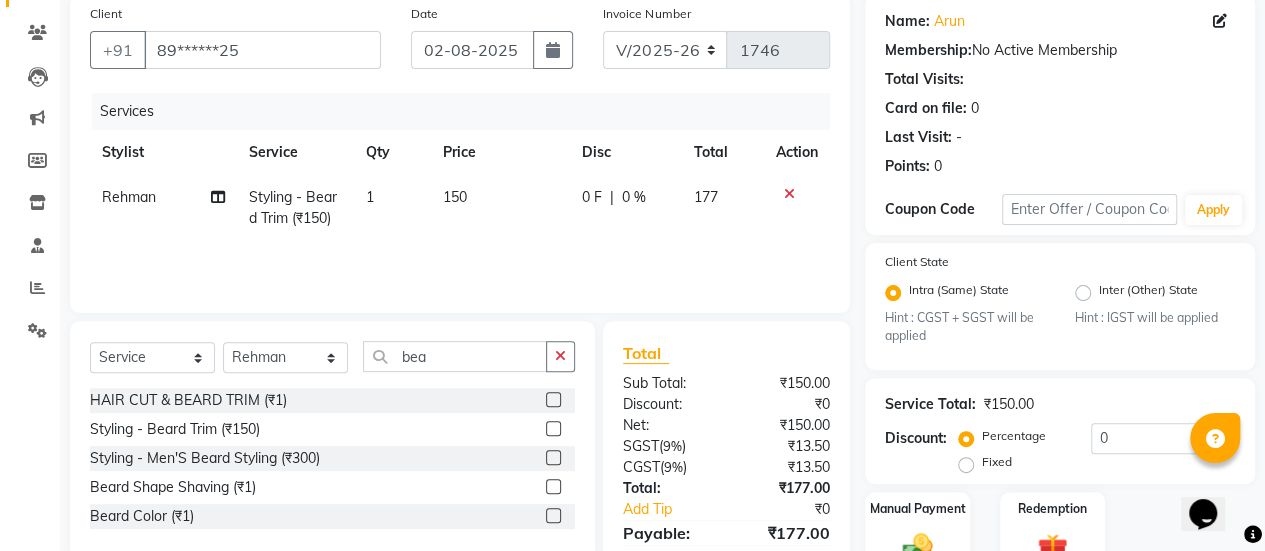 click on "150" 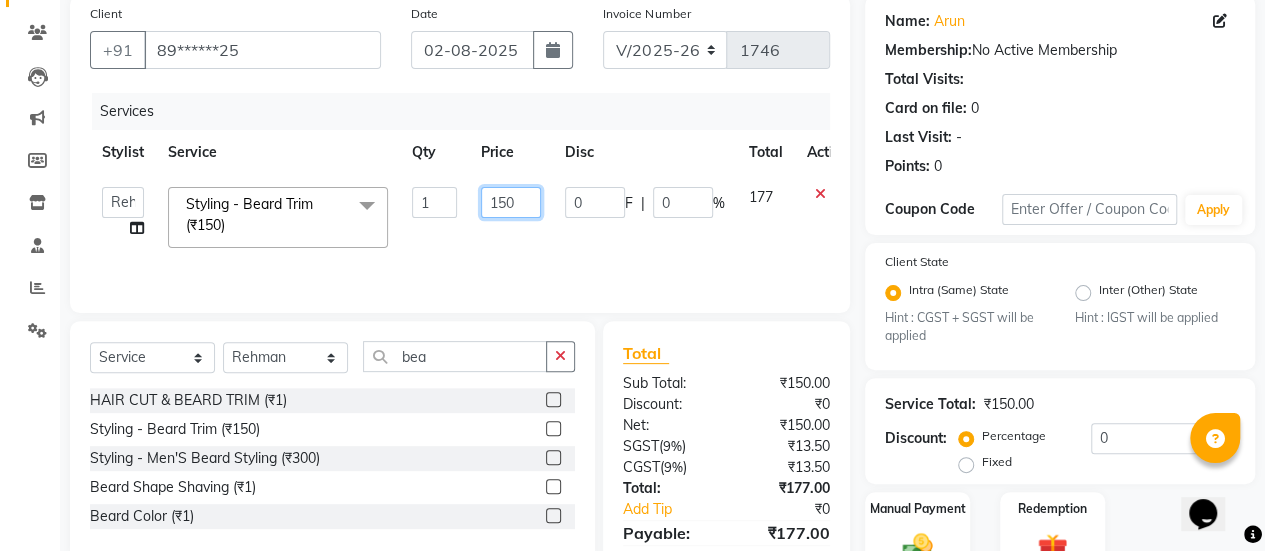 click on "150" 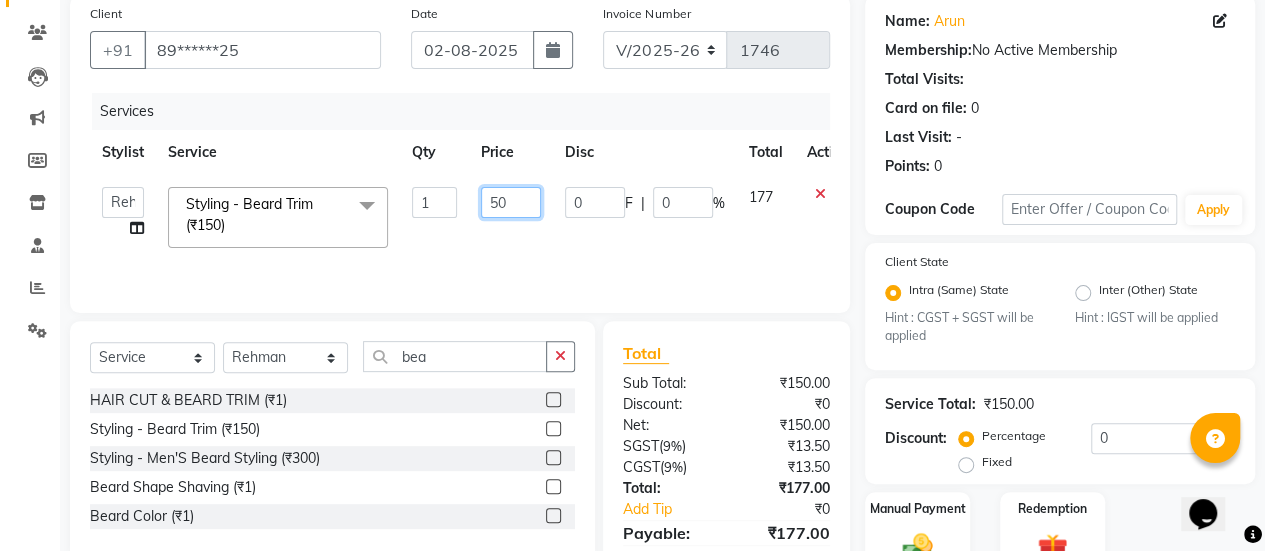 type on "250" 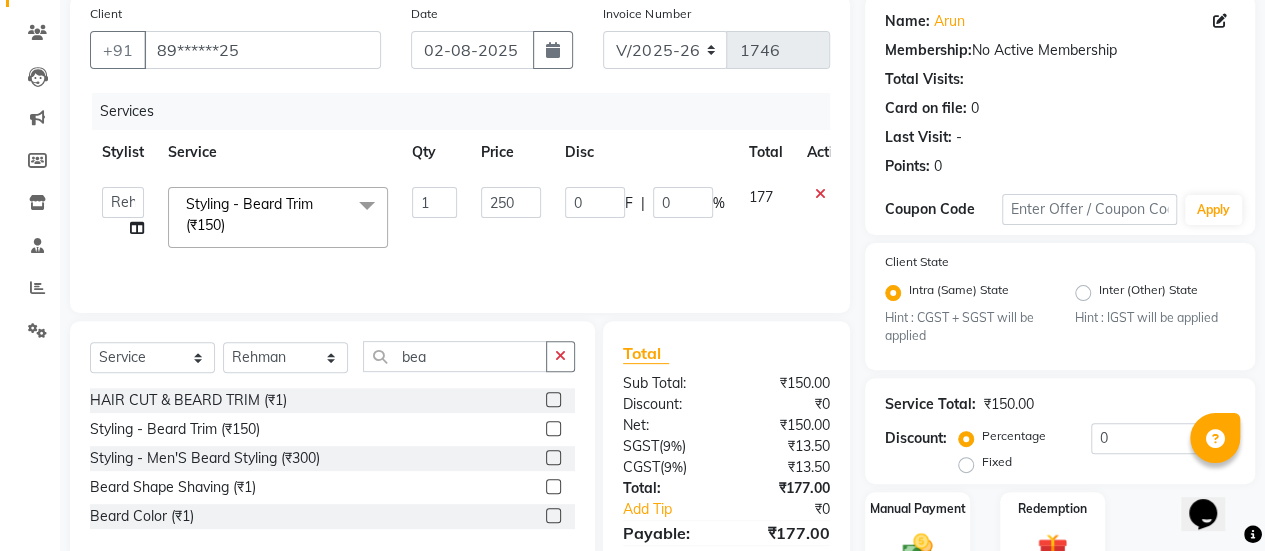 click on "0 F | 0 %" 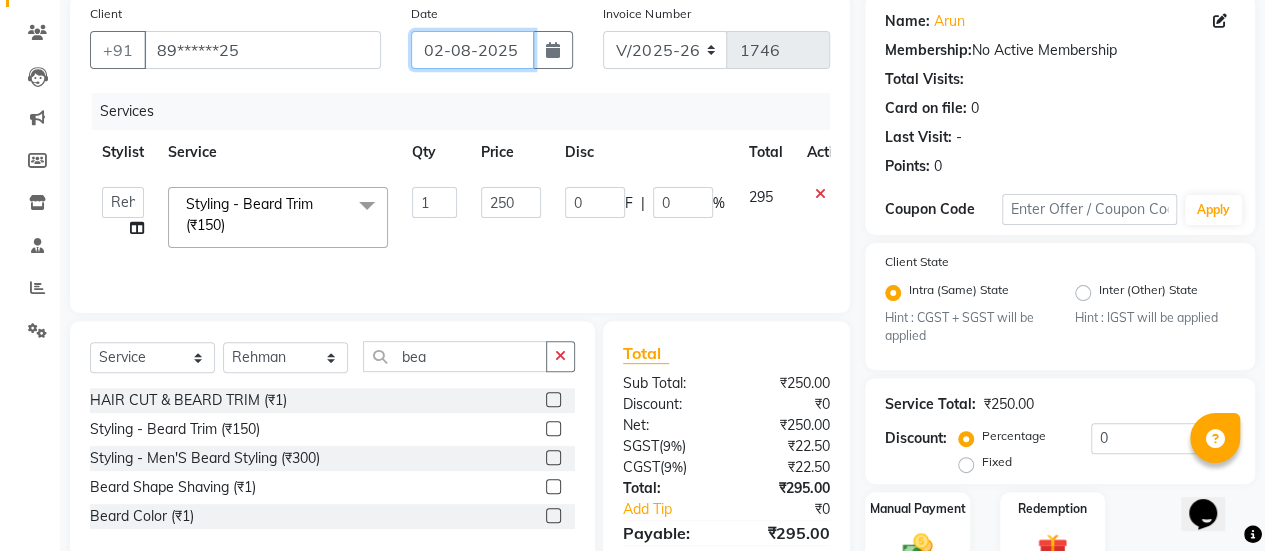 click on "02-08-2025" 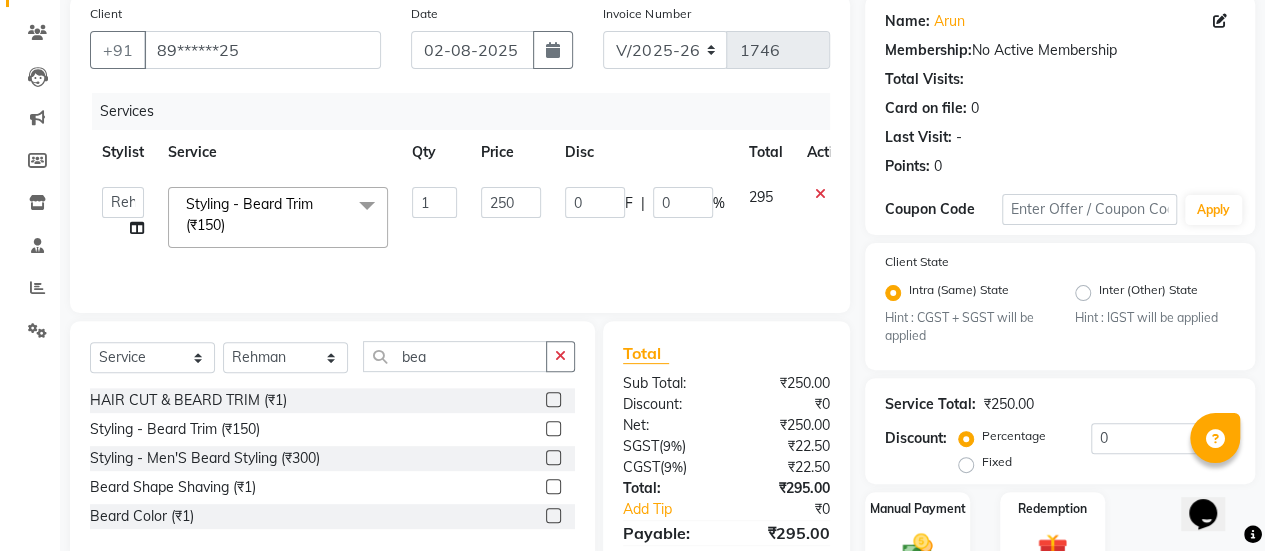 select on "8" 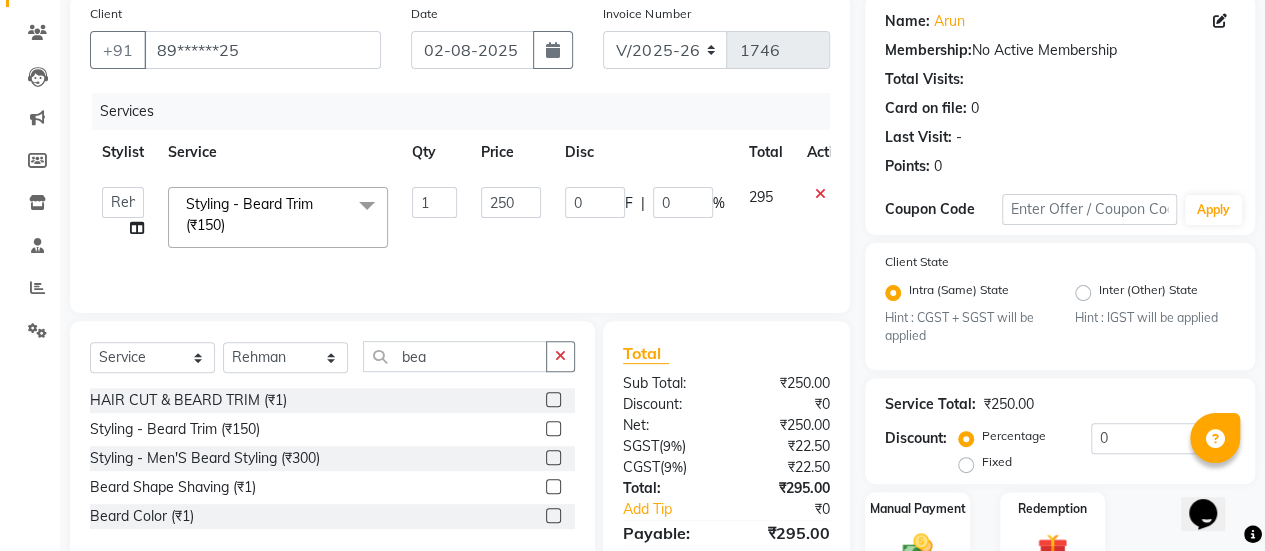 select on "2025" 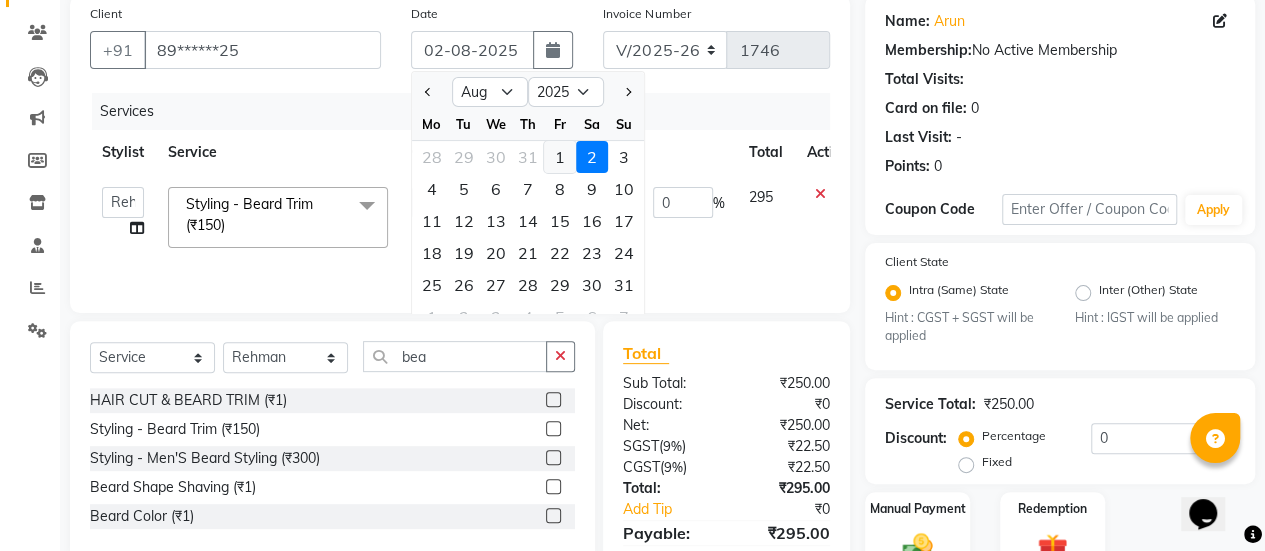 click on "1" 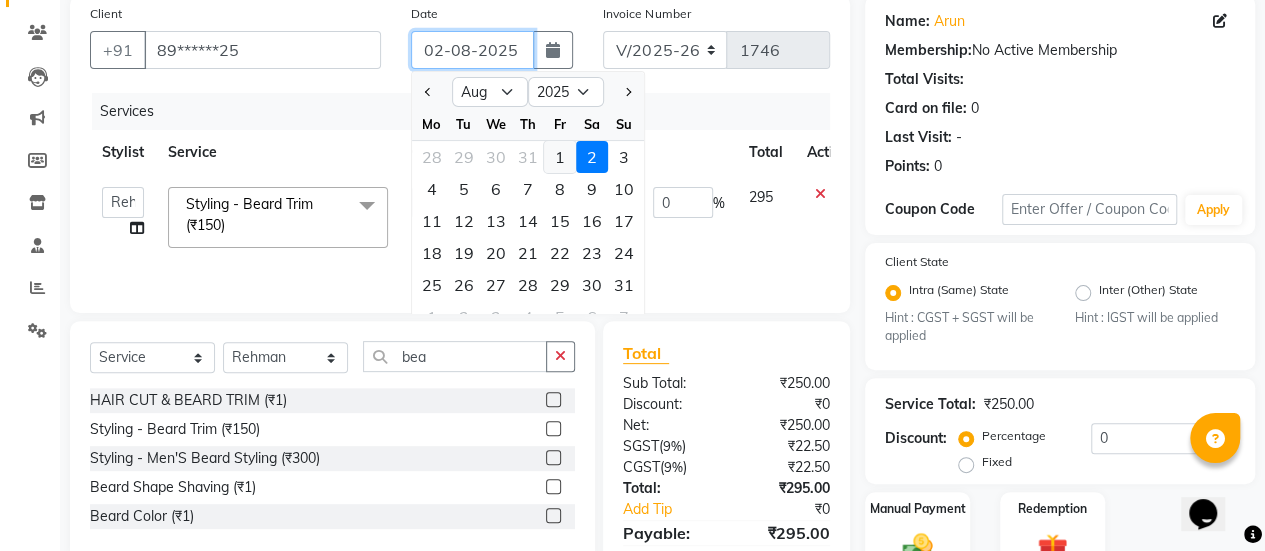 type on "[DATE]" 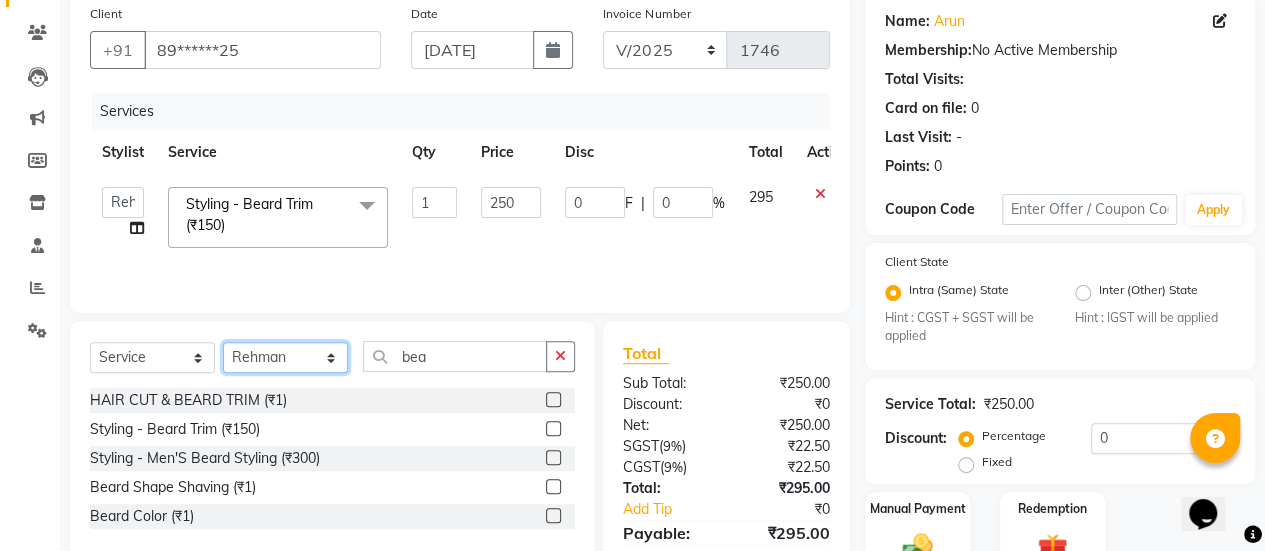 click on "Select Stylist [FIRST] [FIRST] [FIRST] [FIRST] [FIRST] [FIRST] [FIRST] [FIRST] [FIRST] Manager [FIRST] [FIRST] [FIRST] [FIRST] [FIRST] [FIRST] [FIRST] [FIRST]" 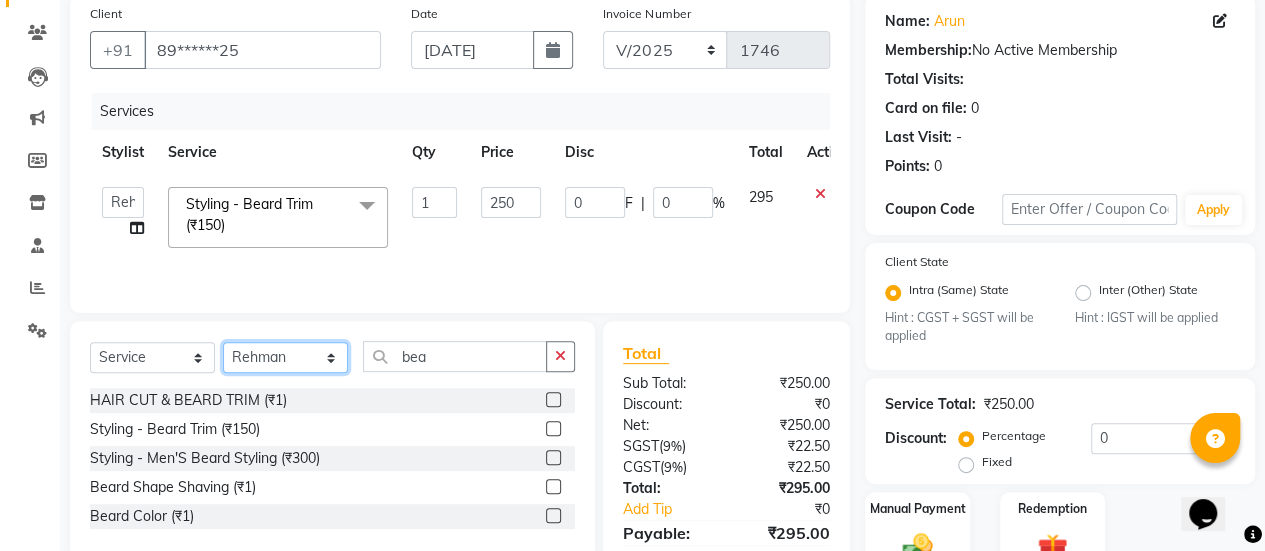 select on "78237" 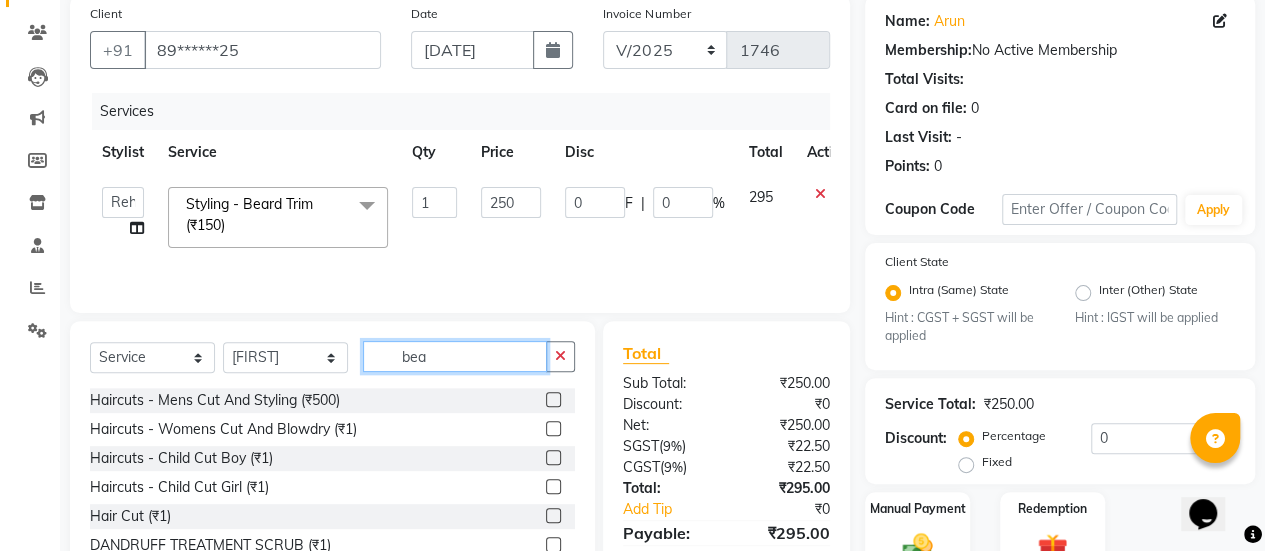 click on "bea" 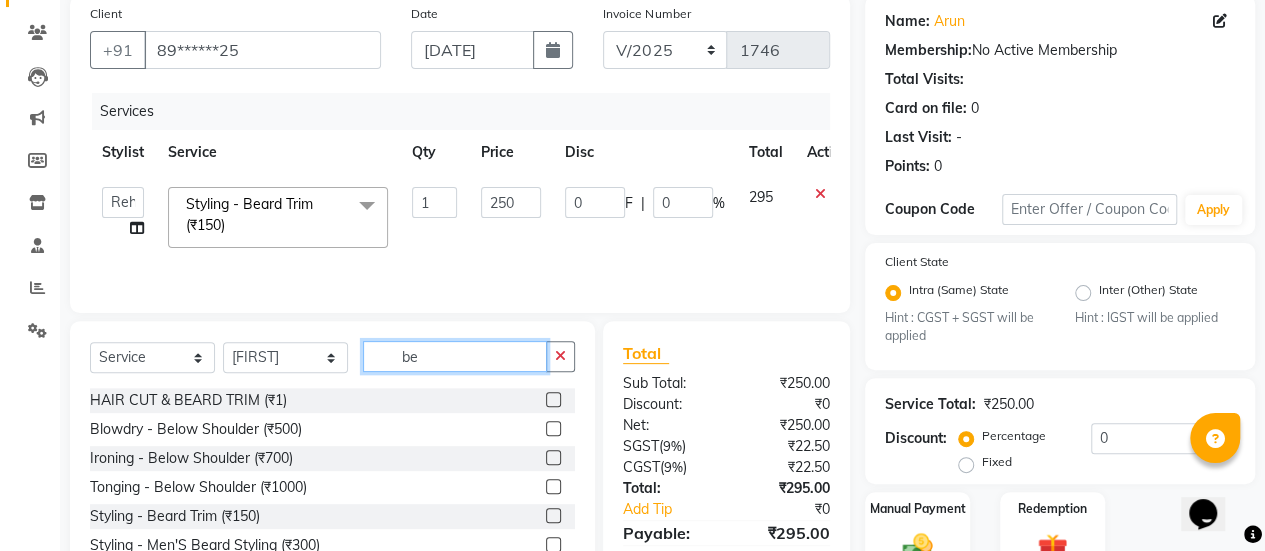 type on "b" 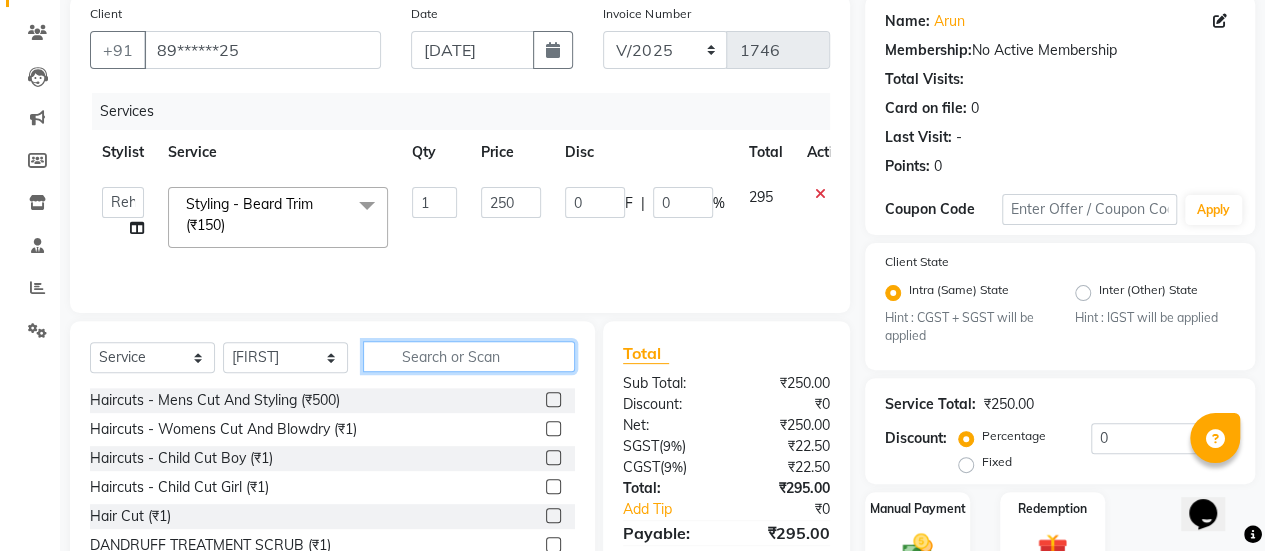 type 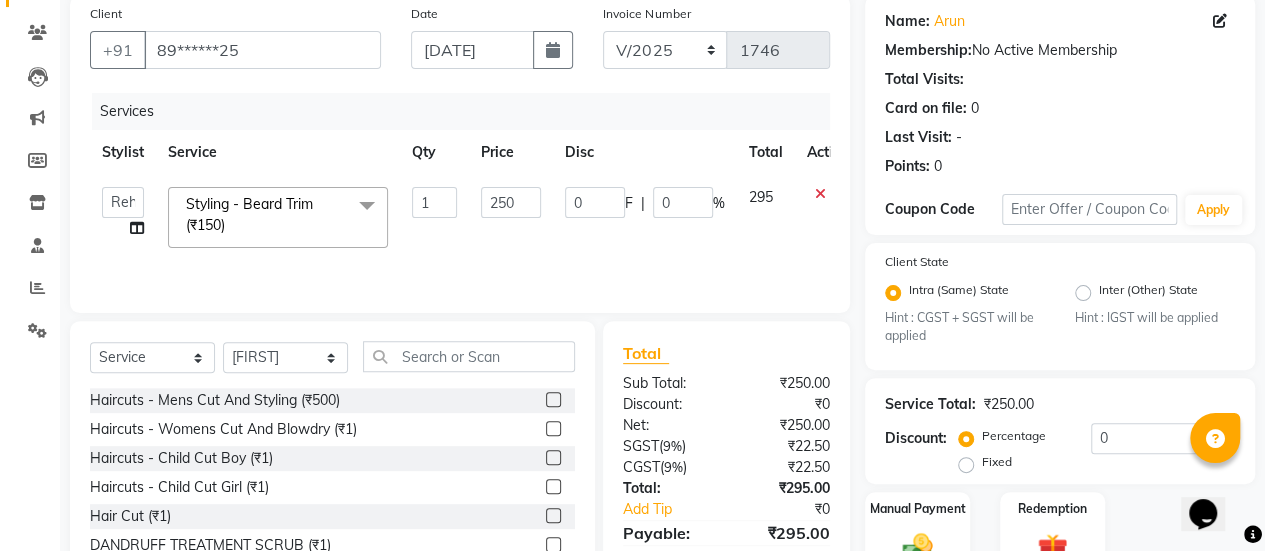 click 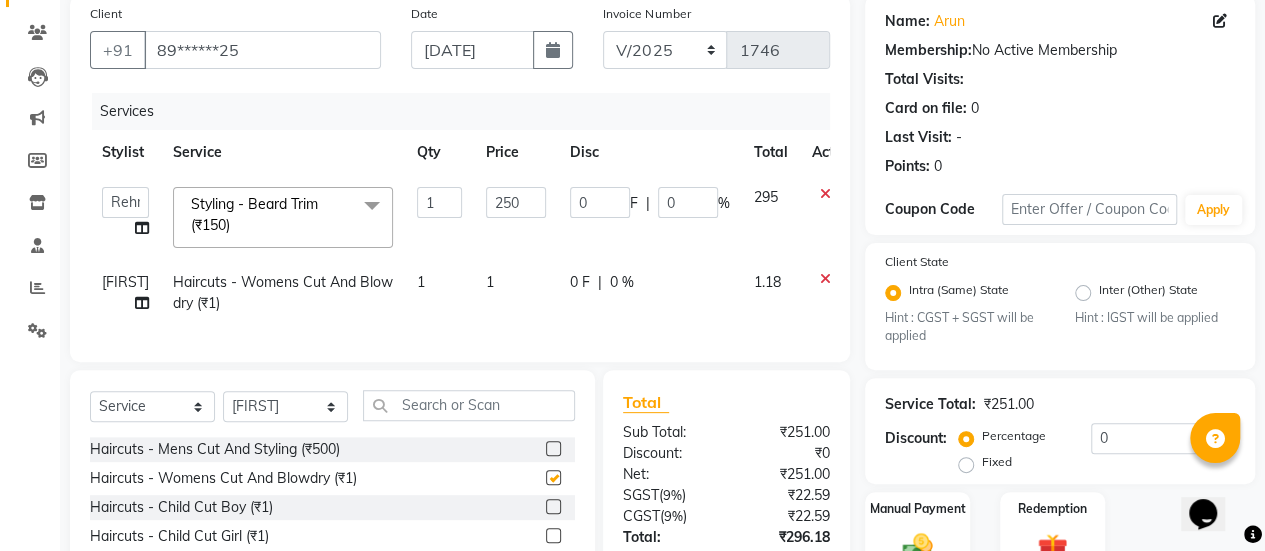 checkbox on "false" 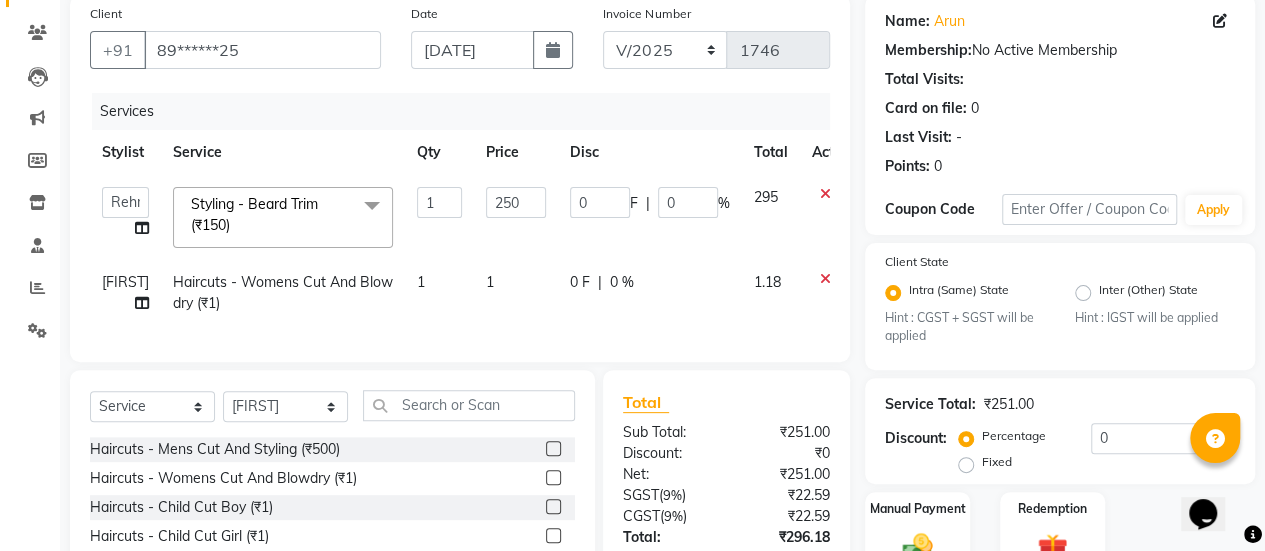 click on "1" 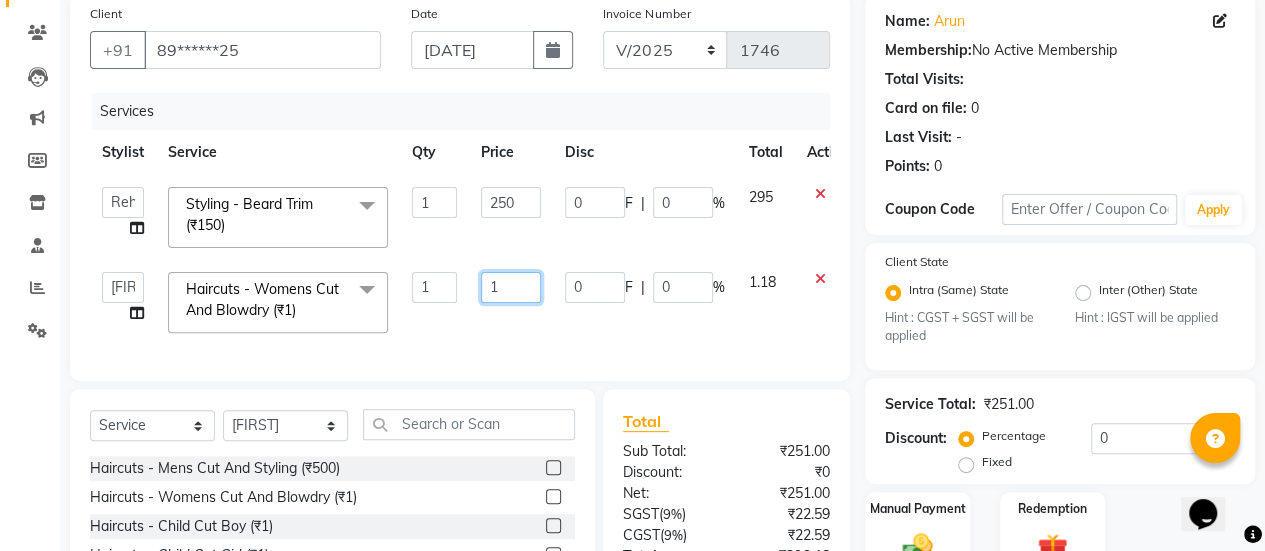 click on "1" 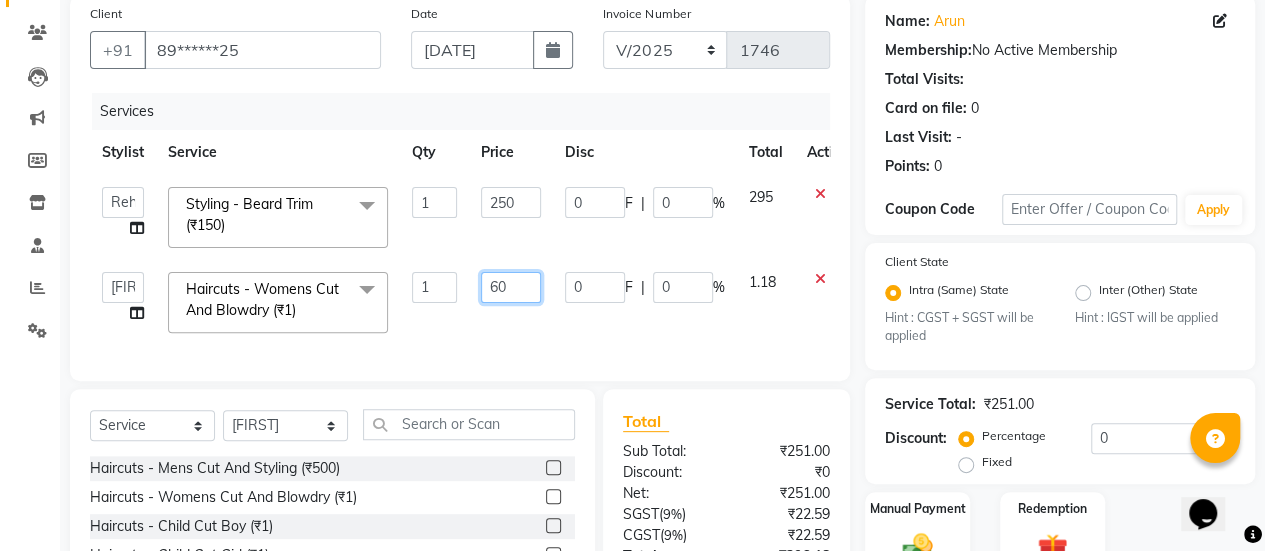 type on "600" 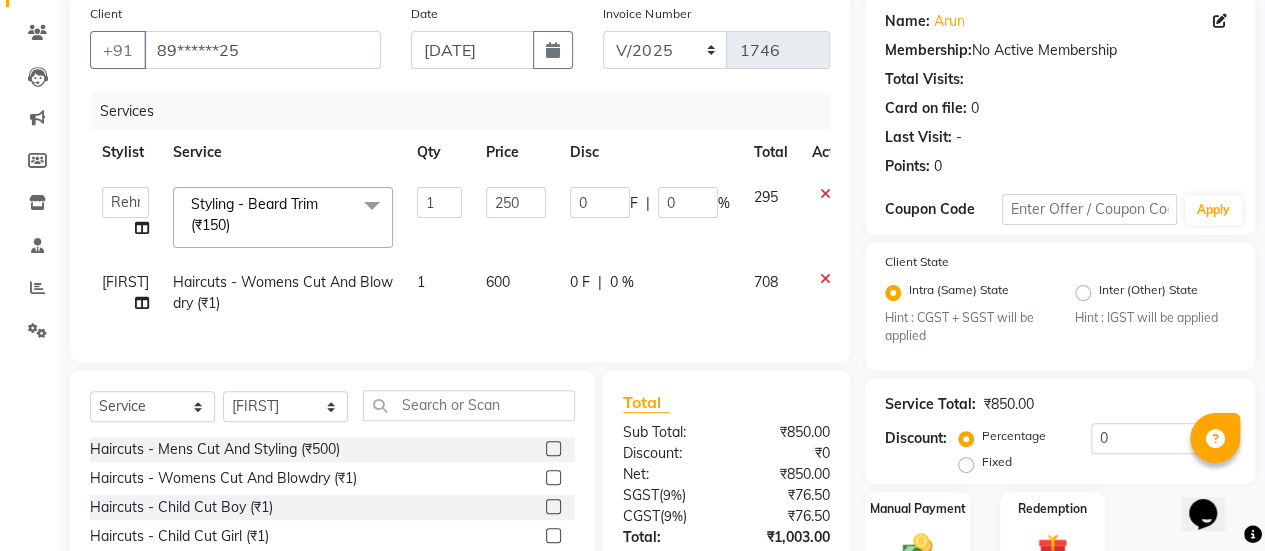 click on "Services Stylist Service Qty Price Disc Total Action [FIRST] [FIRST] [FIRST] [FIRST] [FIRST] [FIRST] [FIRST] [FIRST] [FIRST] Manager [FIRST] [FIRST] [FIRST] [FIRST] [FIRST] [FIRST] [FIRST] [FIRST] Styling - Beard Trim (₹150) x Haircuts - Mens Cut And Styling (₹500) Haircuts - Womens Cut And Blowdry (₹1) Haircuts - Child Cut Boy (₹1) Haircuts - Child Cut Girl (₹1) Hair Cut (₹1) DANDRUFF TREATMENT SCRUB (₹1) FLIX CUT (₹1) HAIR CUT & BEARD TRIM (₹1) CHILD CUT GIRL (₹1) SIGNATURE FACIAL (₹6500) BACK POLISH (₹1) HAND POLISH (₹2500) NAIL CUT & FILE (₹250) Demo (₹1200) FULL BODY POLISHING (₹5000) HYDRA FACIAL (₹1) D TAN FEET (₹1) FULL HAND D TAN (₹1) KERATIN (₹1) BOTOX (₹1) HIGHT LIGHT CROWN (₹1) GLOBAL MENS (₹1) NANOPIASTY (₹1) WAXING (₹1) MEKUP WOMENS (₹1) MEKUP MENS (₹1) SARI DRAPING (₹1) HAIR STYLE (₹1) O3+ FACE WASH (₹1) O3+ VITAMIN C SERUM (₹1) Blowdry - Wash And Blast Dry (₹300) Root touchup (₹1500) 1 250" 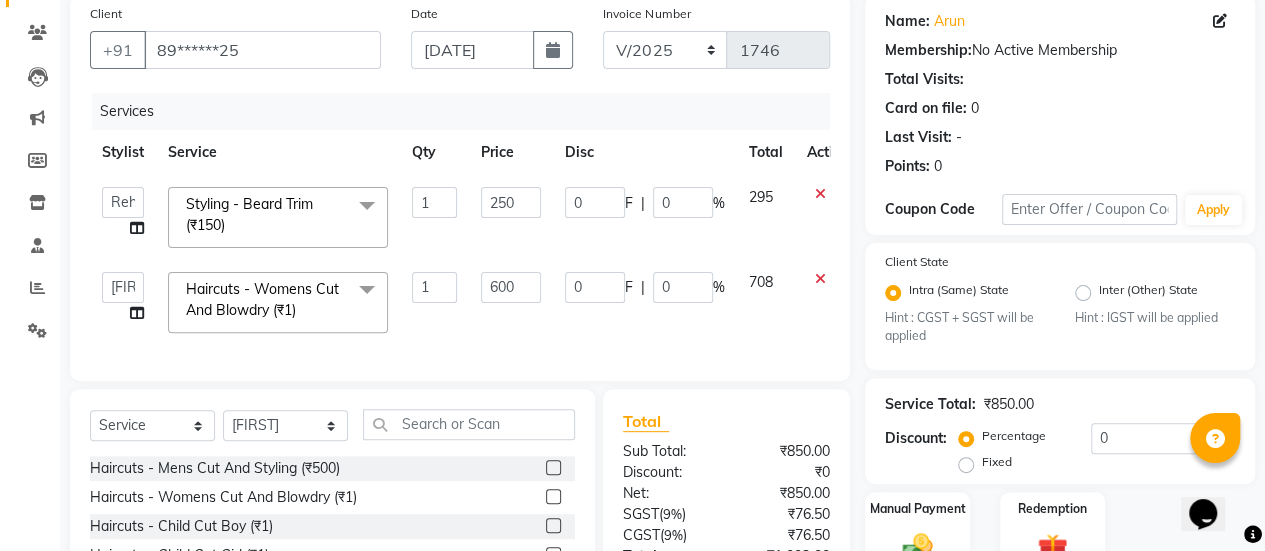 scroll, scrollTop: 330, scrollLeft: 0, axis: vertical 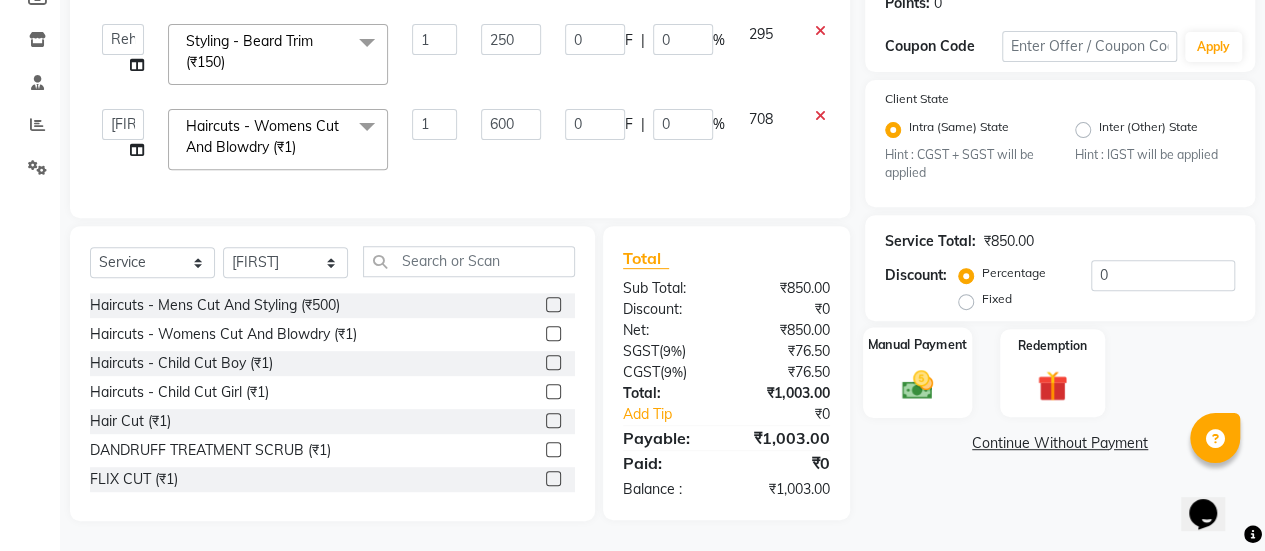 click 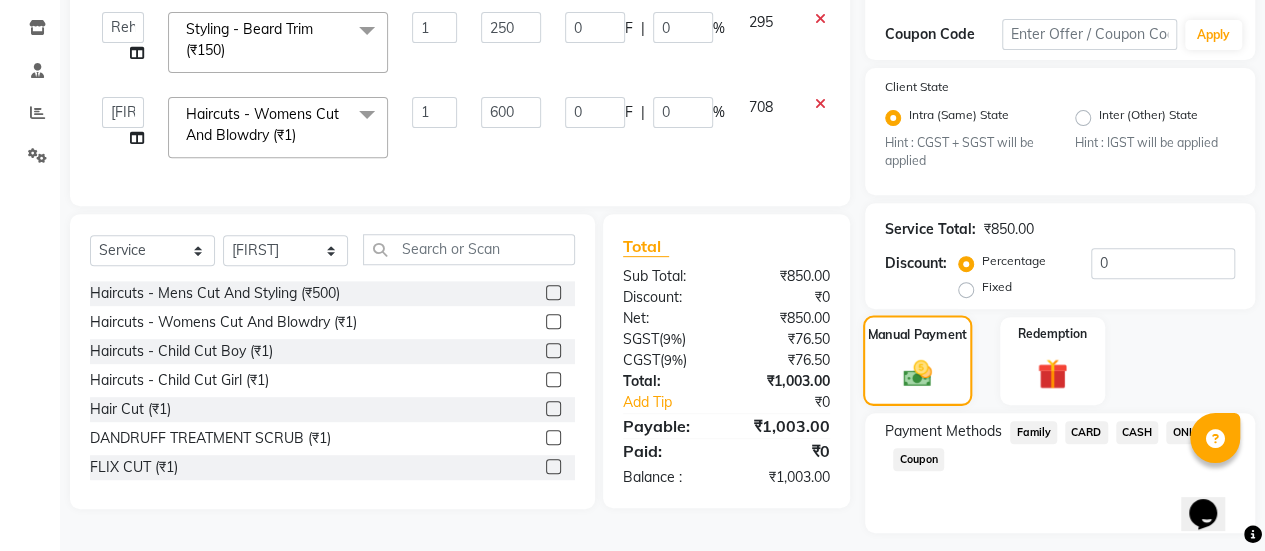 scroll, scrollTop: 382, scrollLeft: 0, axis: vertical 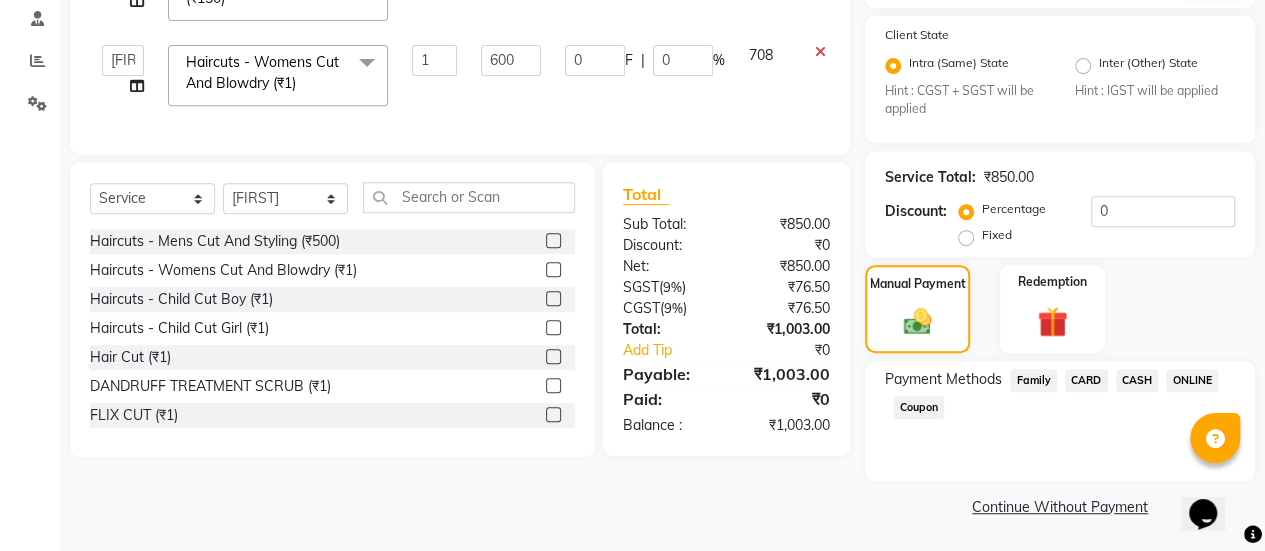 click on "ONLINE" 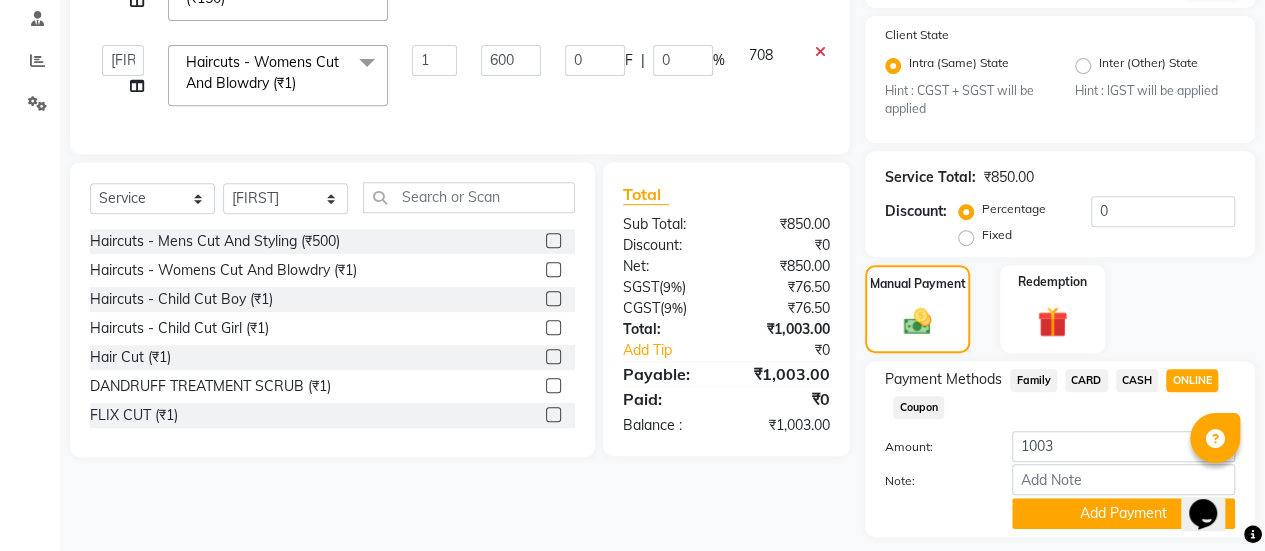 scroll, scrollTop: 438, scrollLeft: 0, axis: vertical 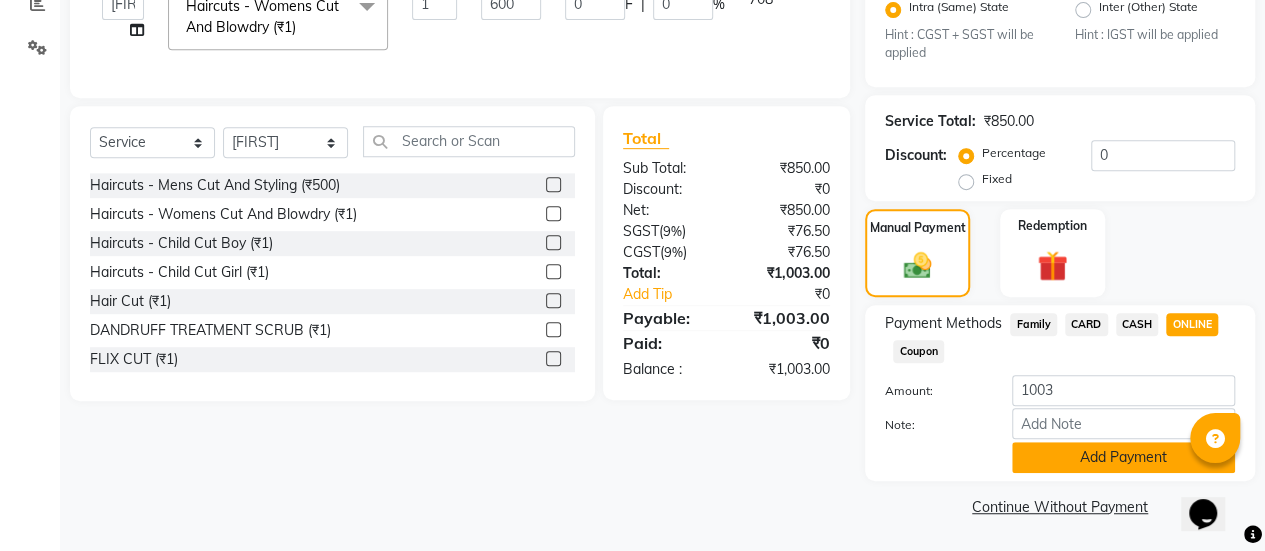 click on "Add Payment" 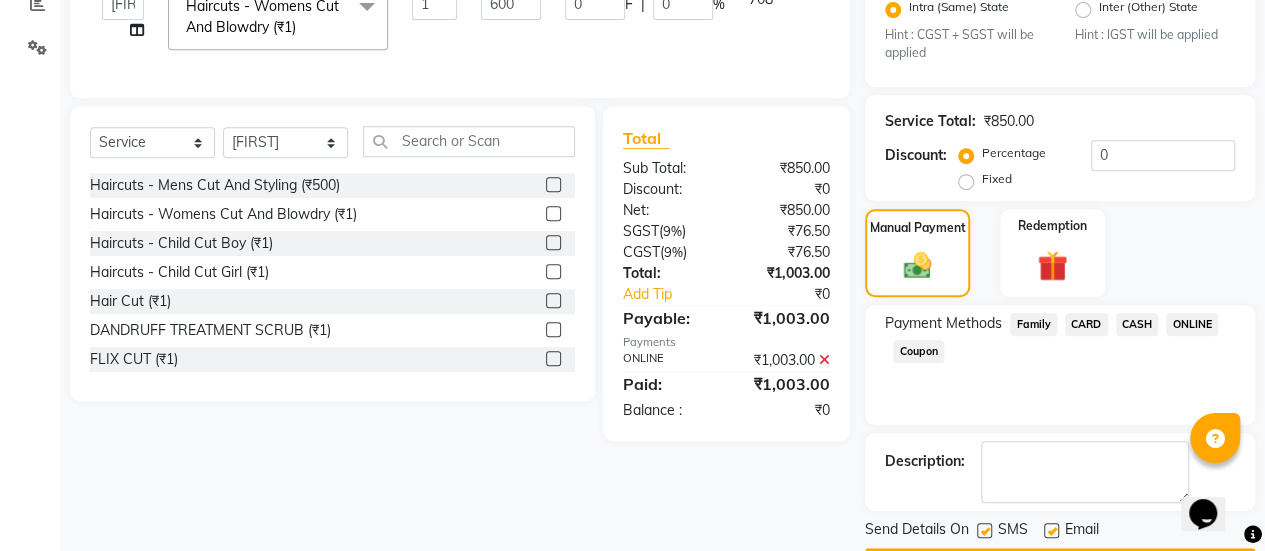 scroll, scrollTop: 493, scrollLeft: 0, axis: vertical 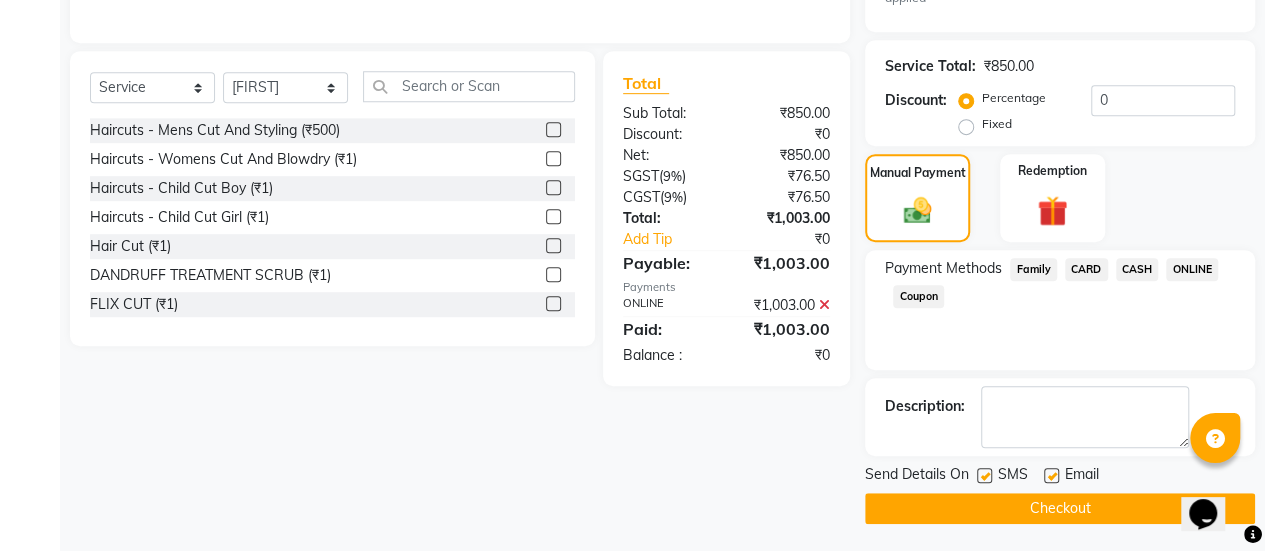 click 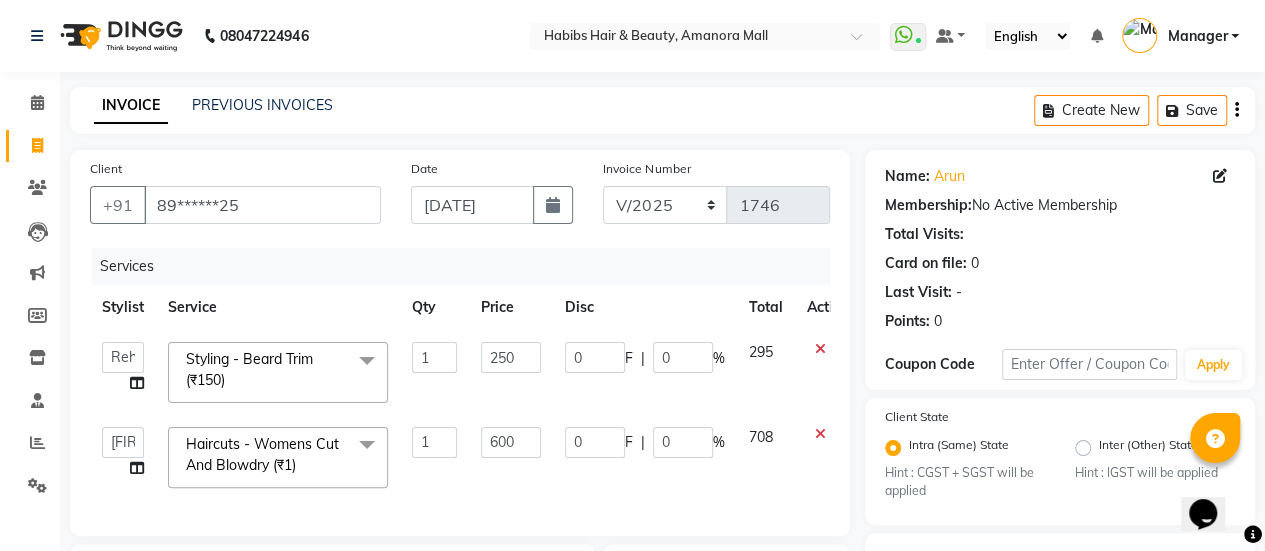 scroll, scrollTop: 493, scrollLeft: 0, axis: vertical 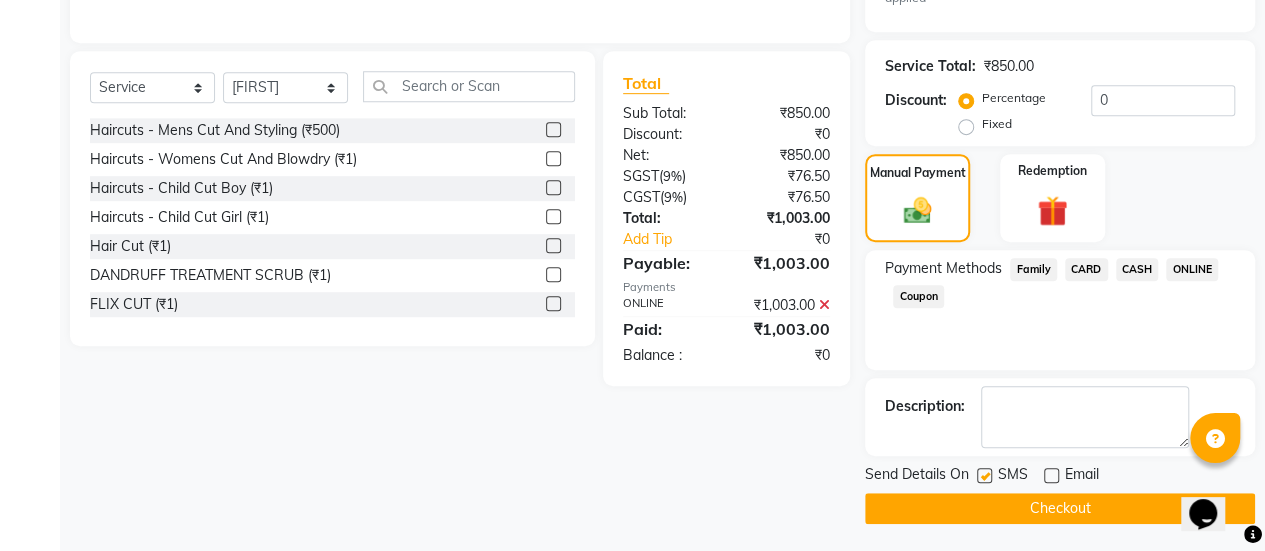 click on "Checkout" 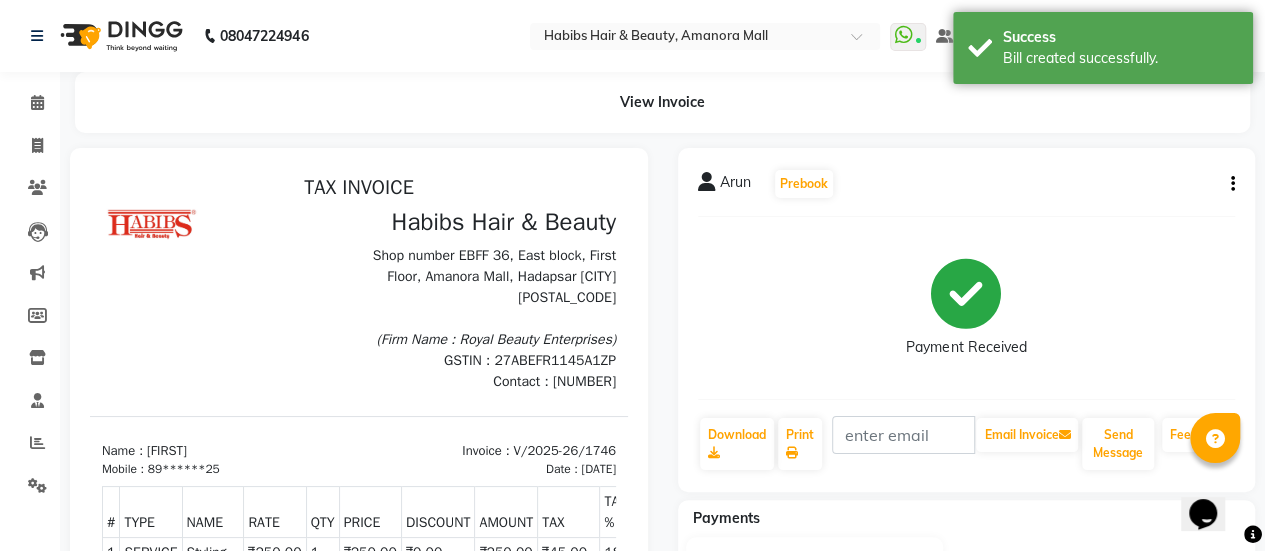 scroll, scrollTop: 0, scrollLeft: 0, axis: both 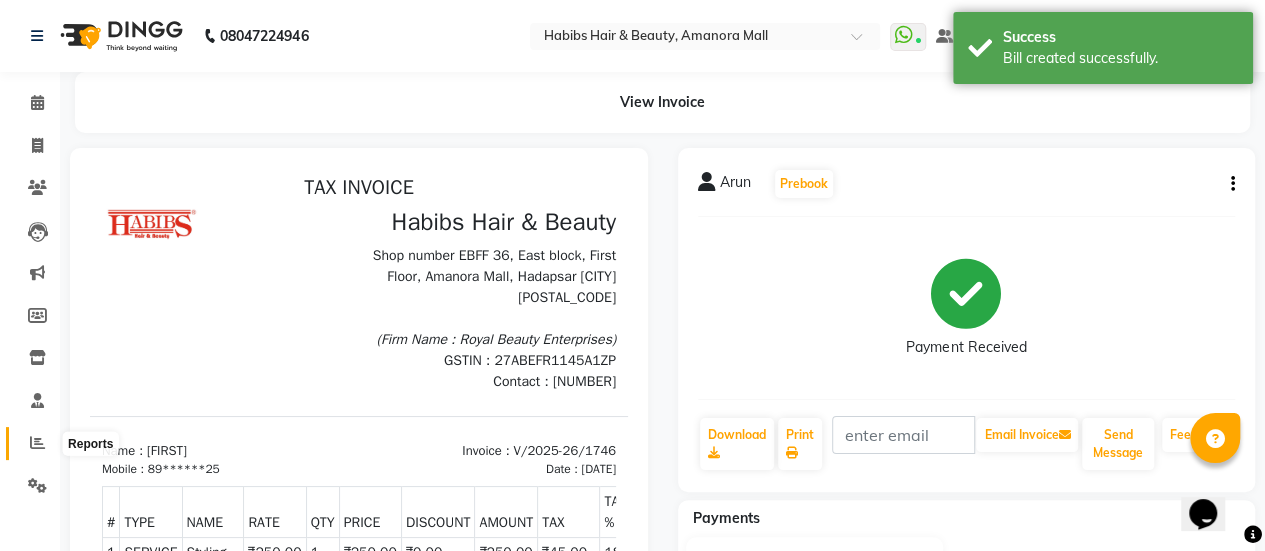 click 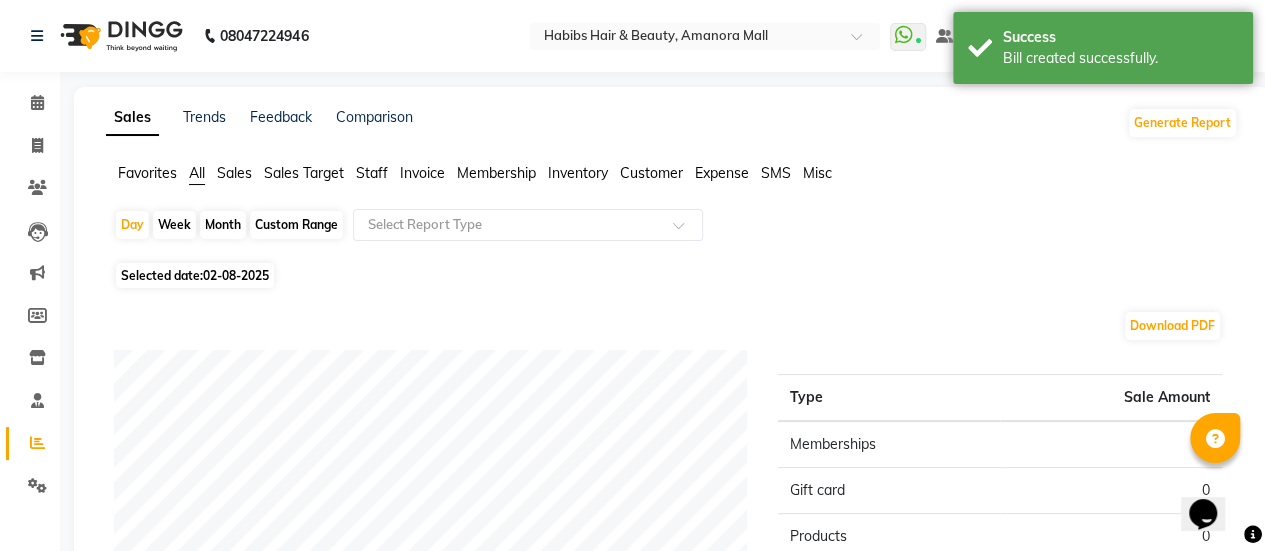 click on "Selected date:  [DATE]" 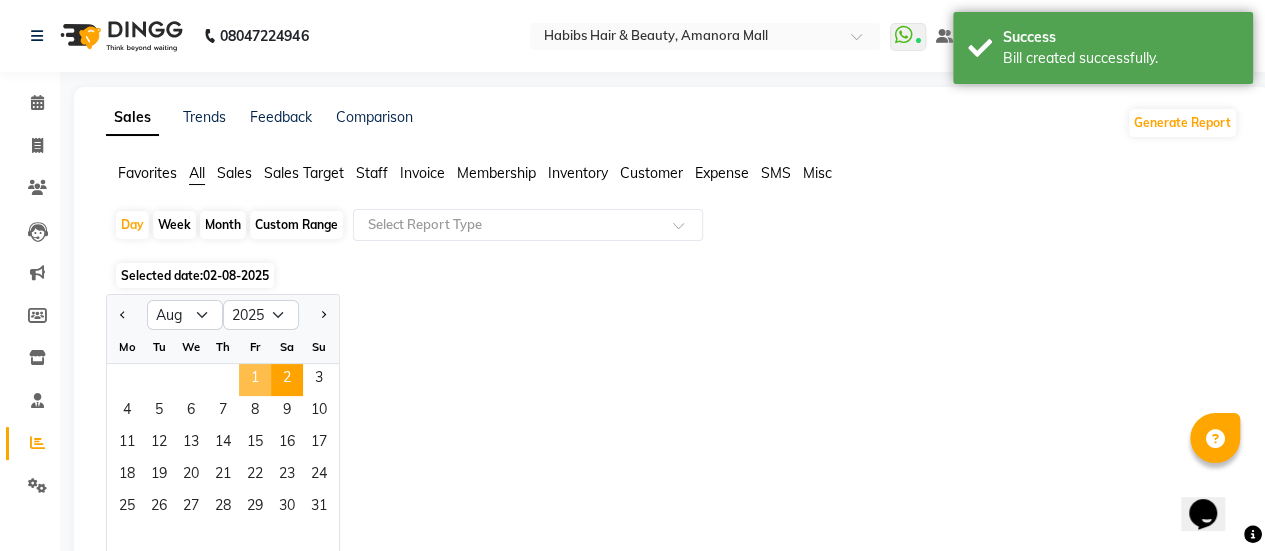 click on "1" 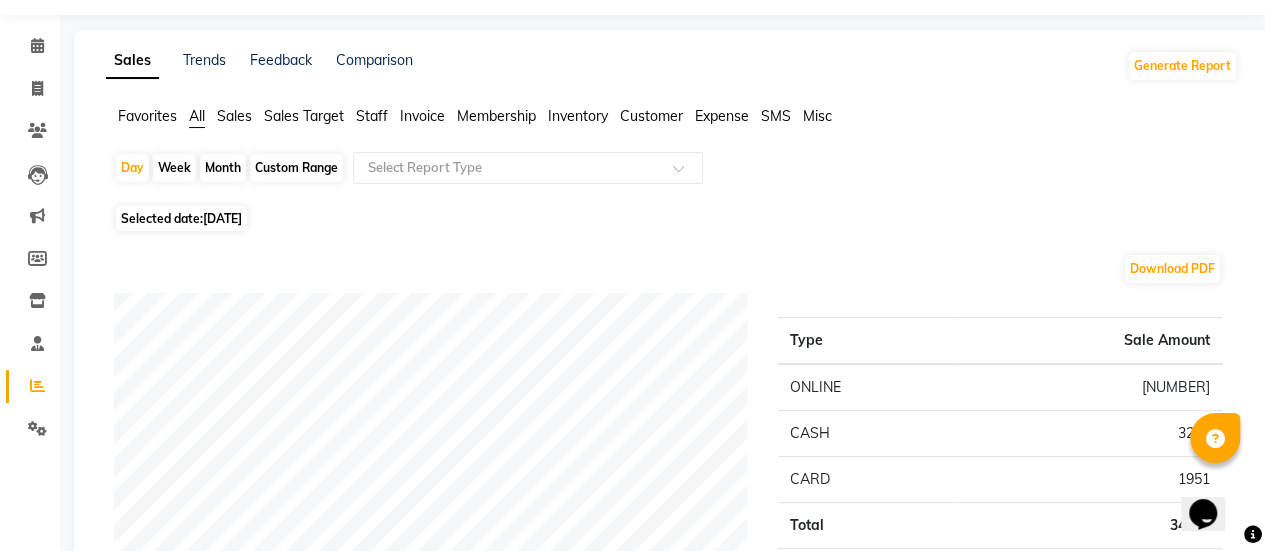 scroll, scrollTop: 0, scrollLeft: 0, axis: both 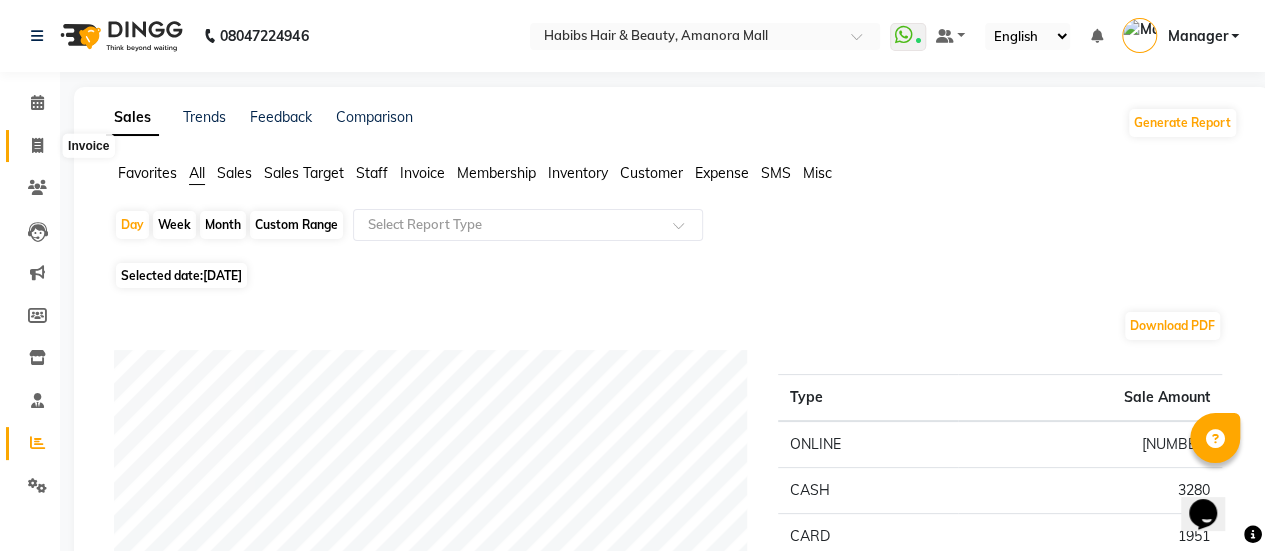 click 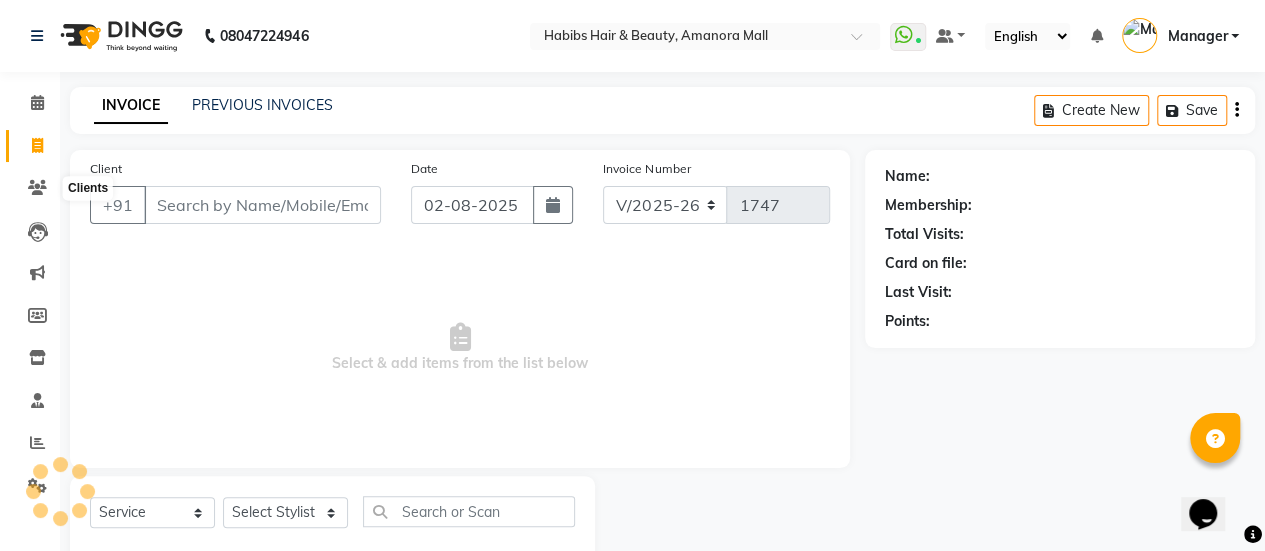 scroll, scrollTop: 49, scrollLeft: 0, axis: vertical 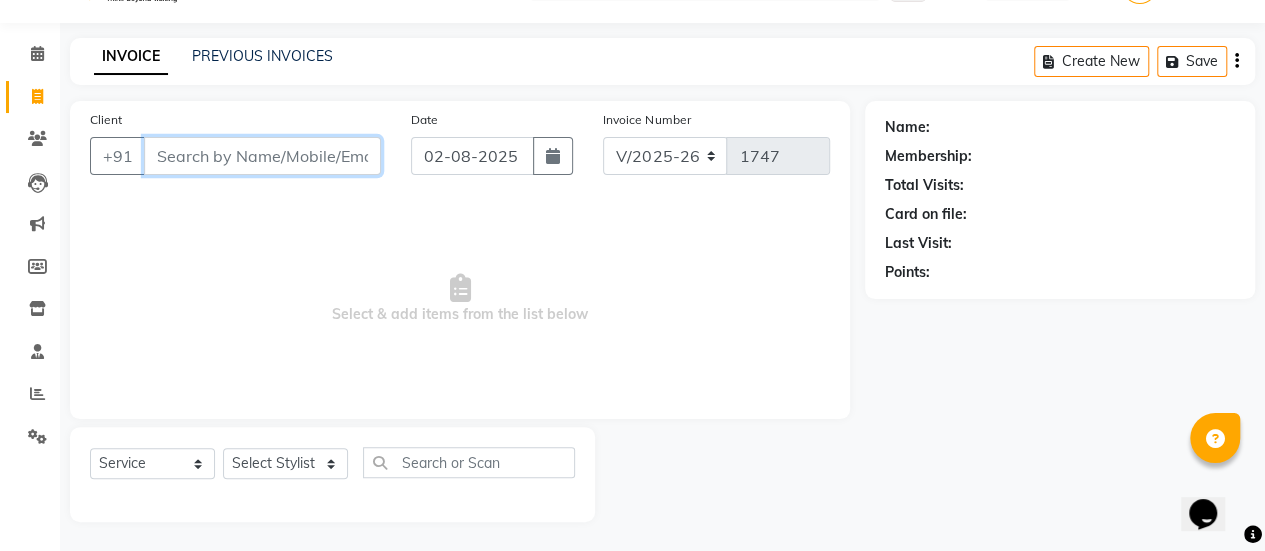 click on "Client" at bounding box center [262, 156] 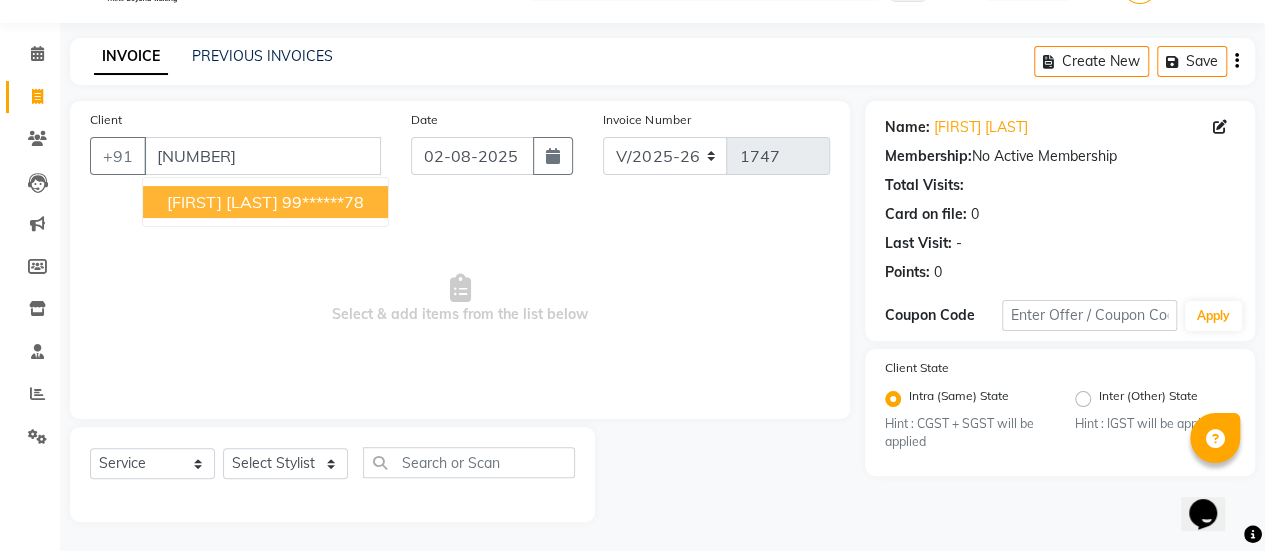 click on "[FIRST] [LAST]" at bounding box center (222, 202) 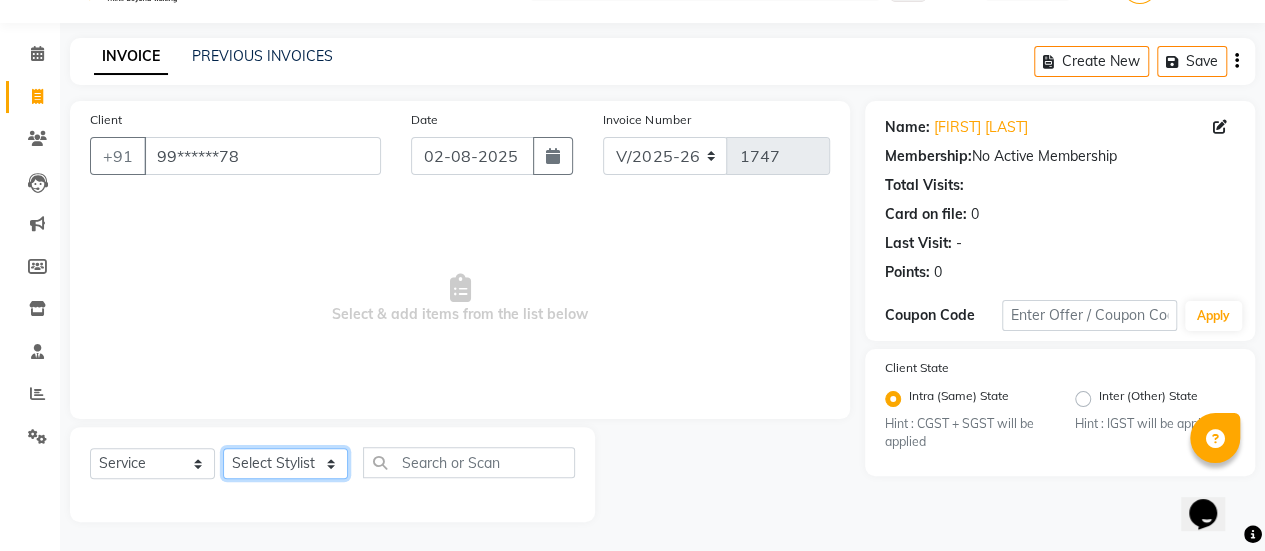 click on "Select Stylist [FIRST] [FIRST] [FIRST] [FIRST] [FIRST] [FIRST] [FIRST] [FIRST] [FIRST] Manager [FIRST] [FIRST] [FIRST] [FIRST] [FIRST] [FIRST] [FIRST] [FIRST]" 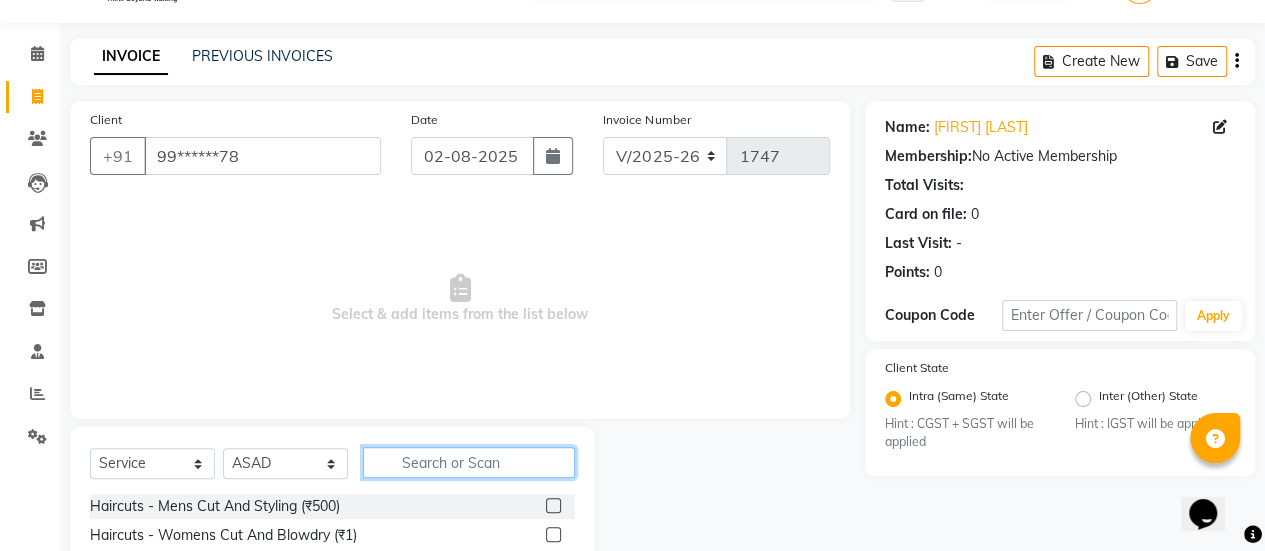 click 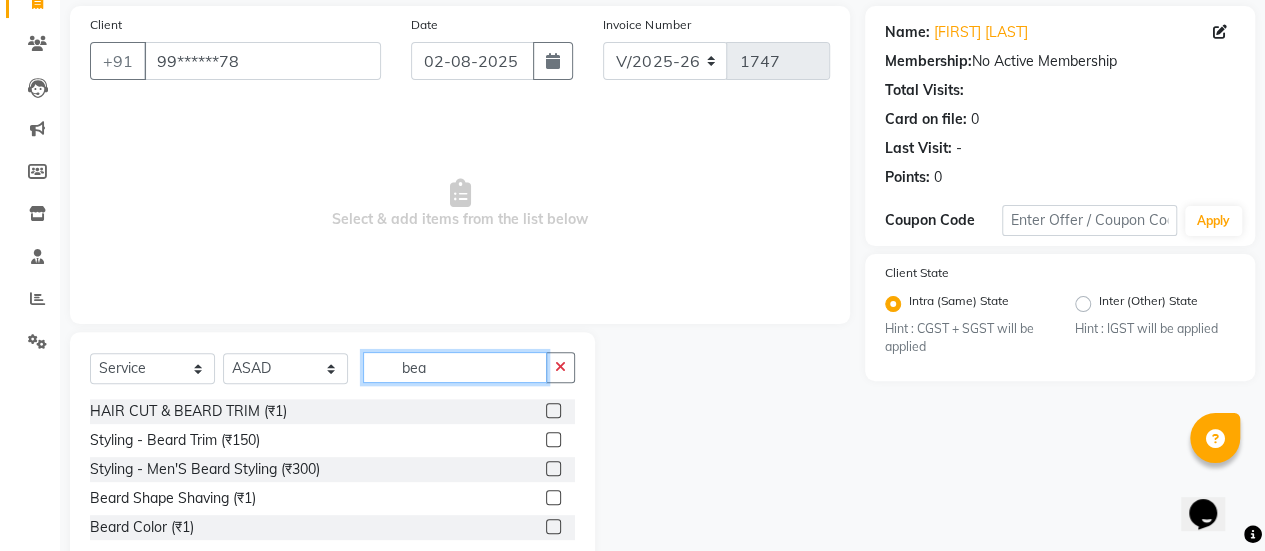 type on "bea" 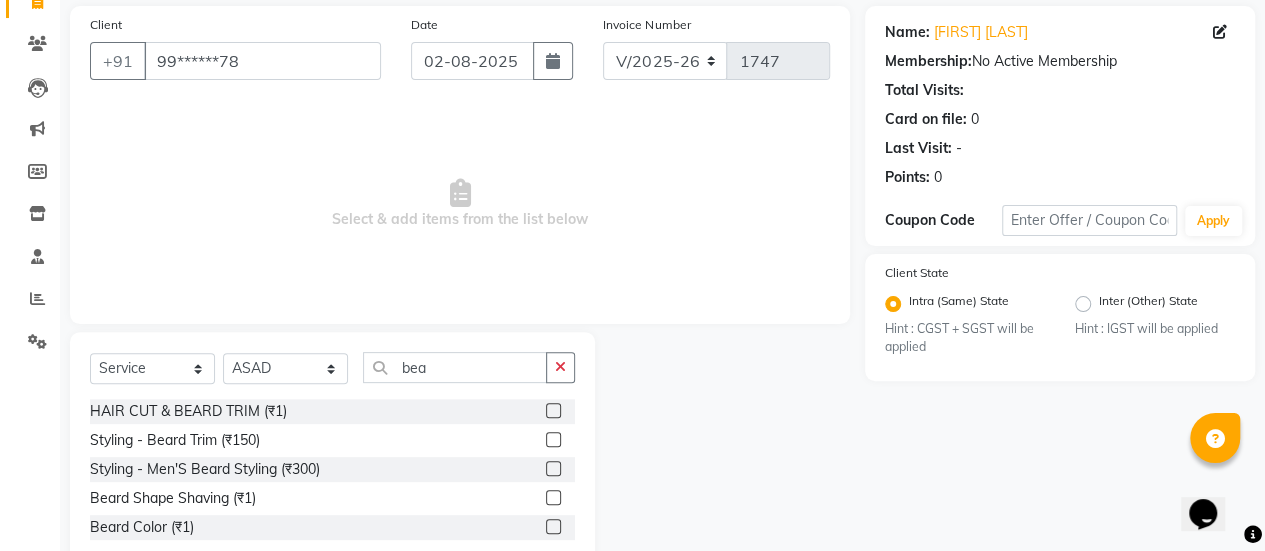 click 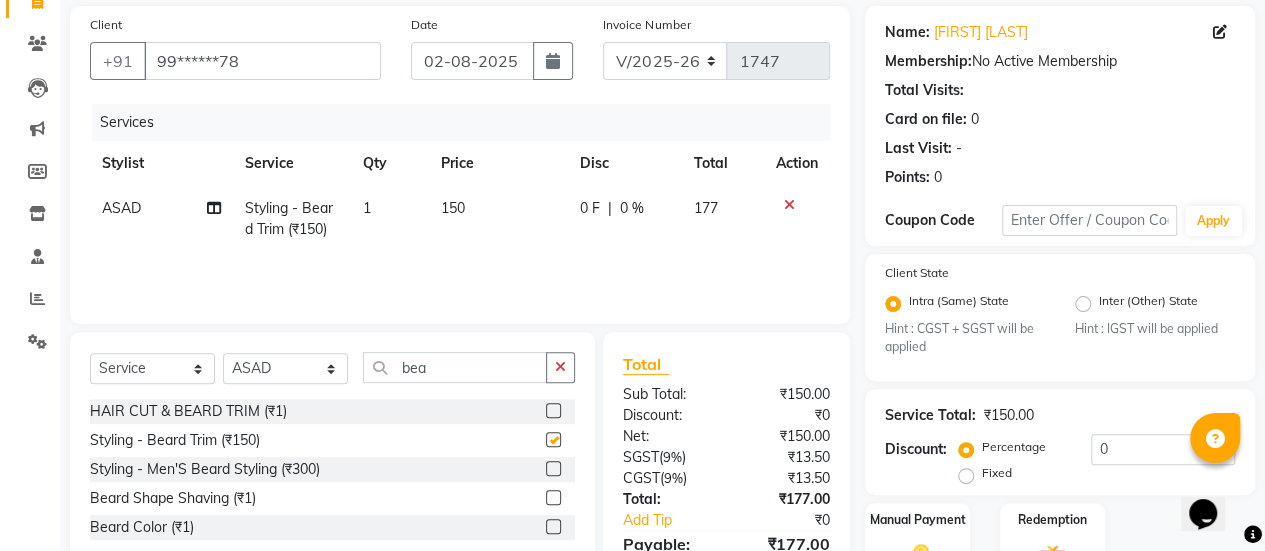 checkbox on "false" 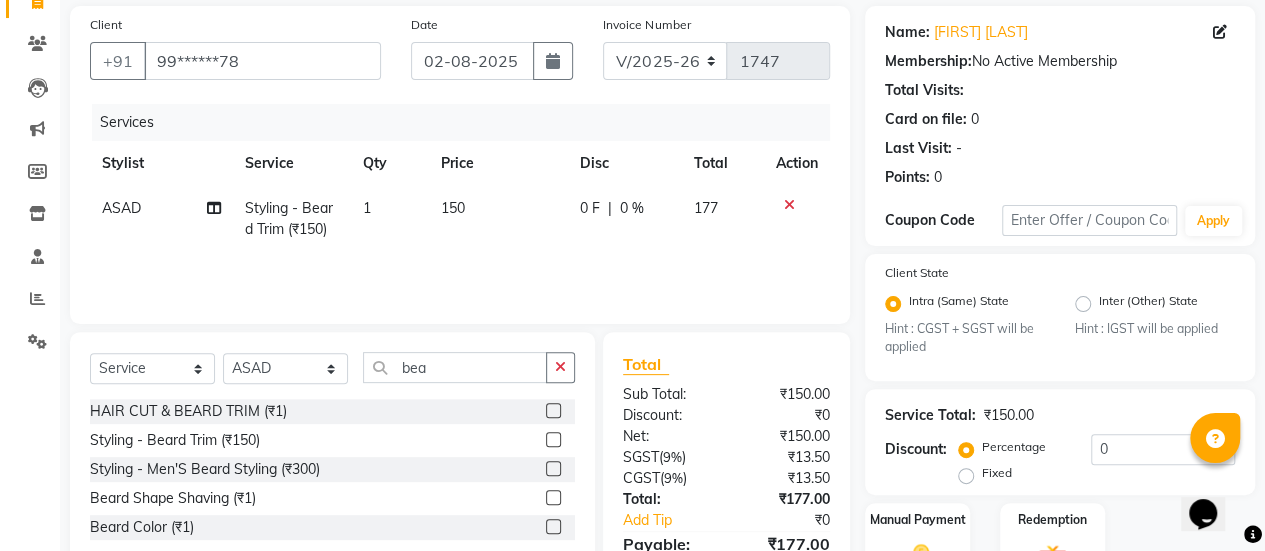 click on "150" 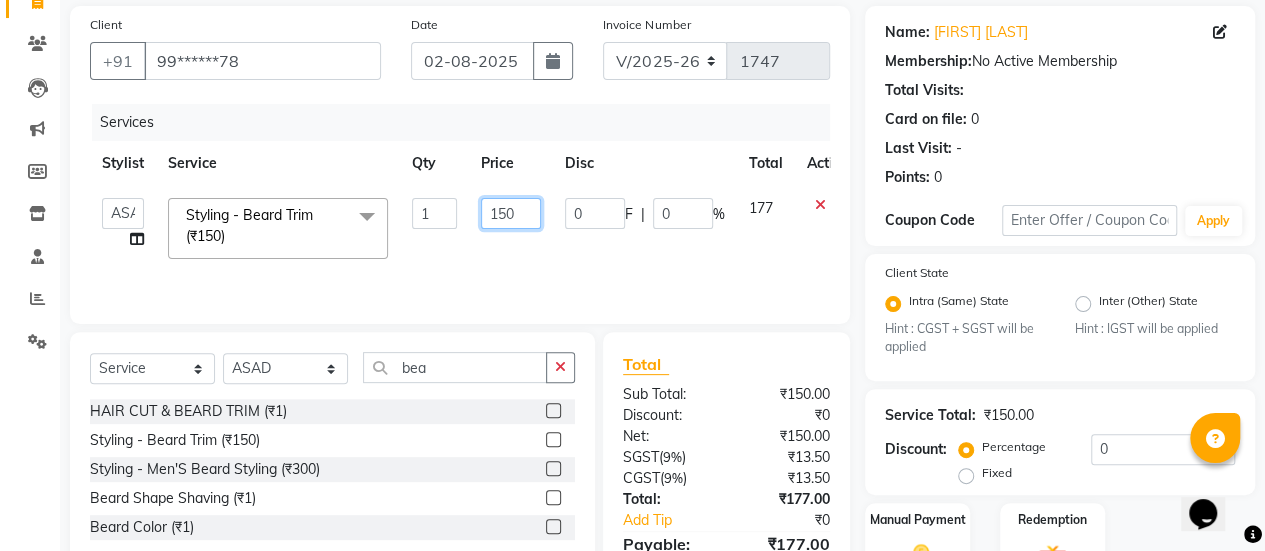 click on "150" 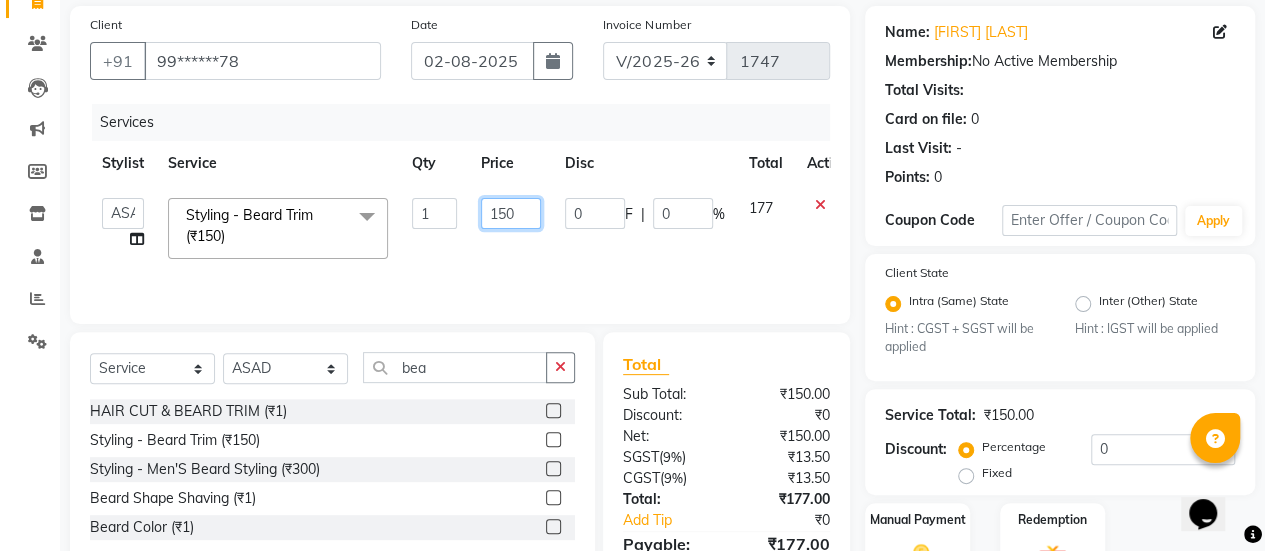 click on "150" 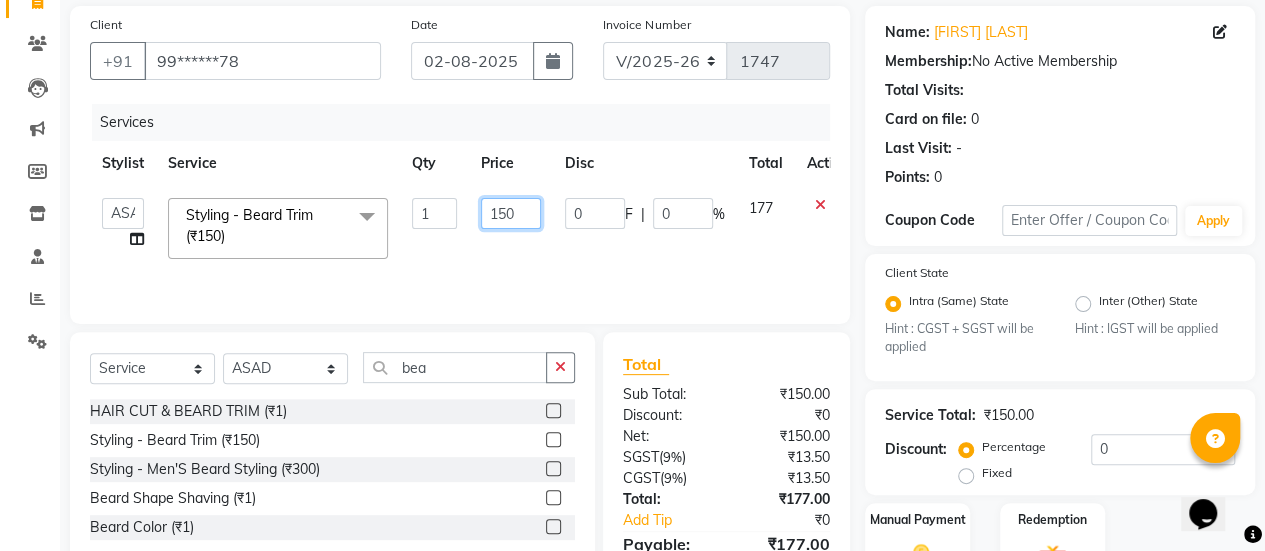 click on "150" 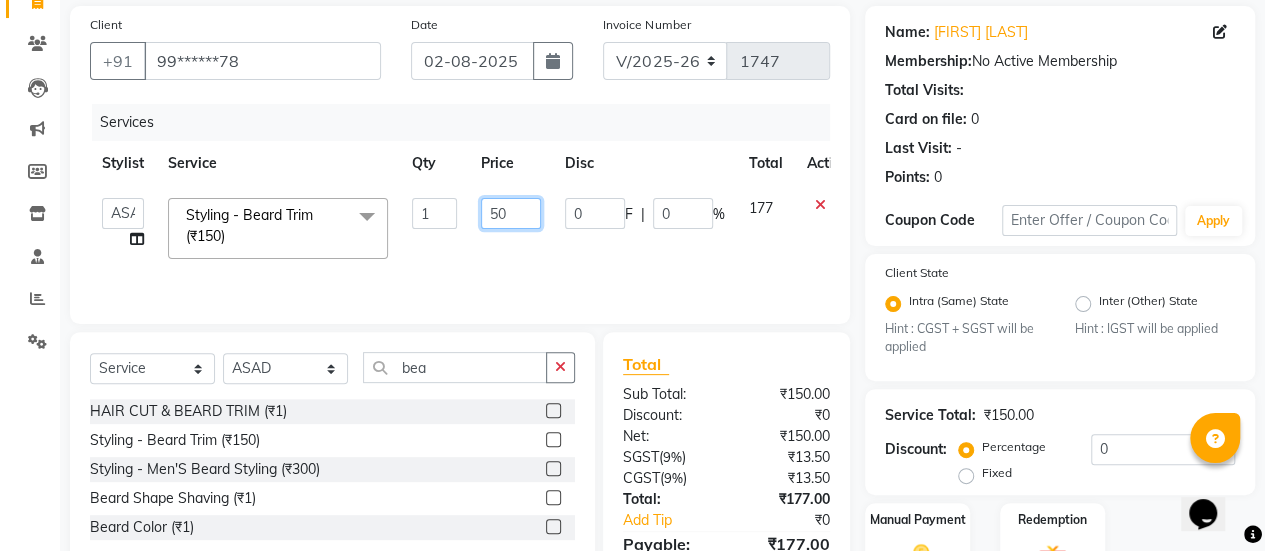 type on "250" 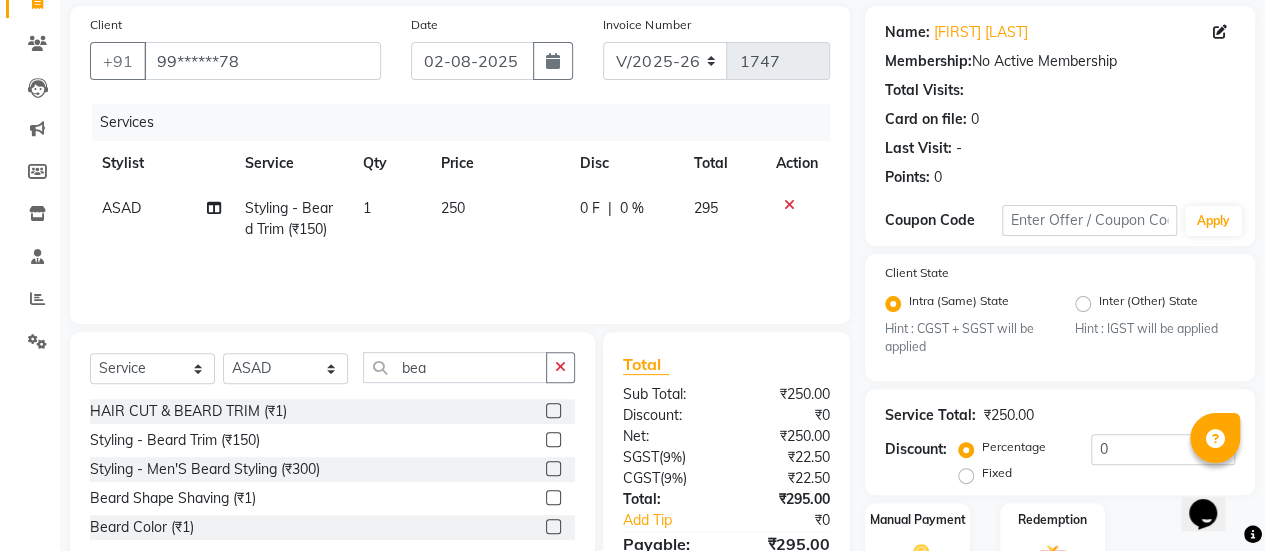 click on "Services Stylist Service Qty Price Disc Total Action [FIRST] Styling - Beard Trim (₹150) 1 250 0 F | 0 % 295" 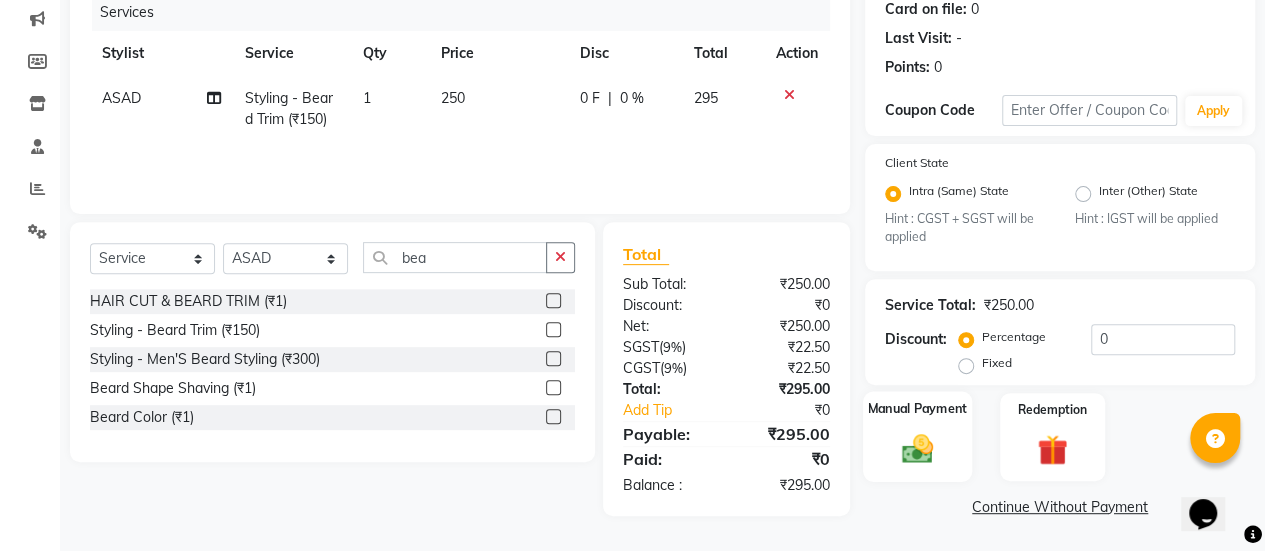 click 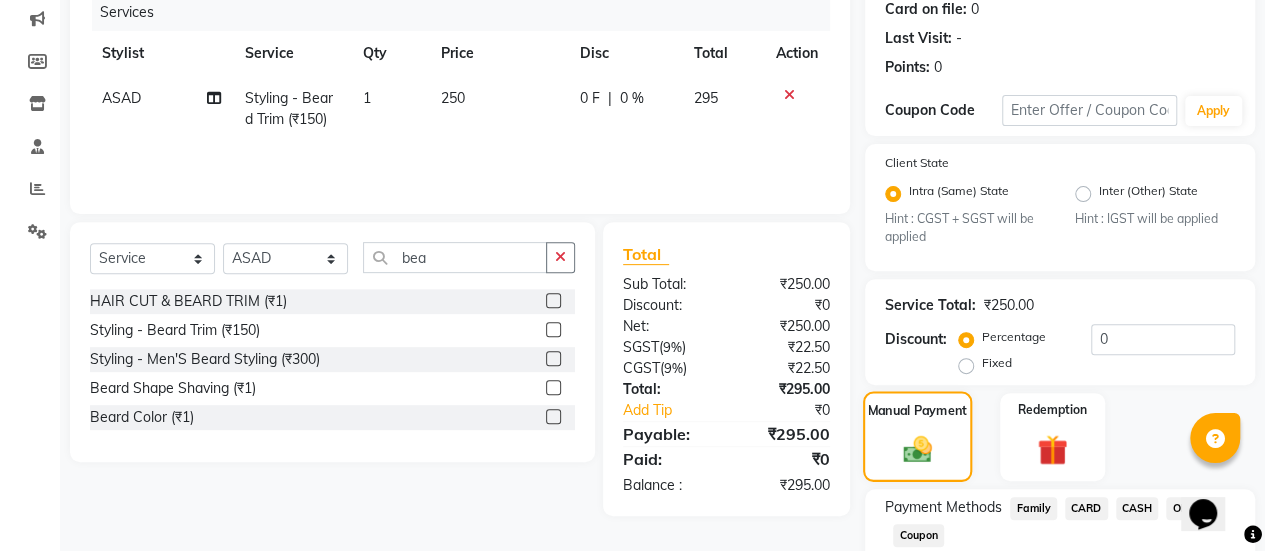 scroll, scrollTop: 382, scrollLeft: 0, axis: vertical 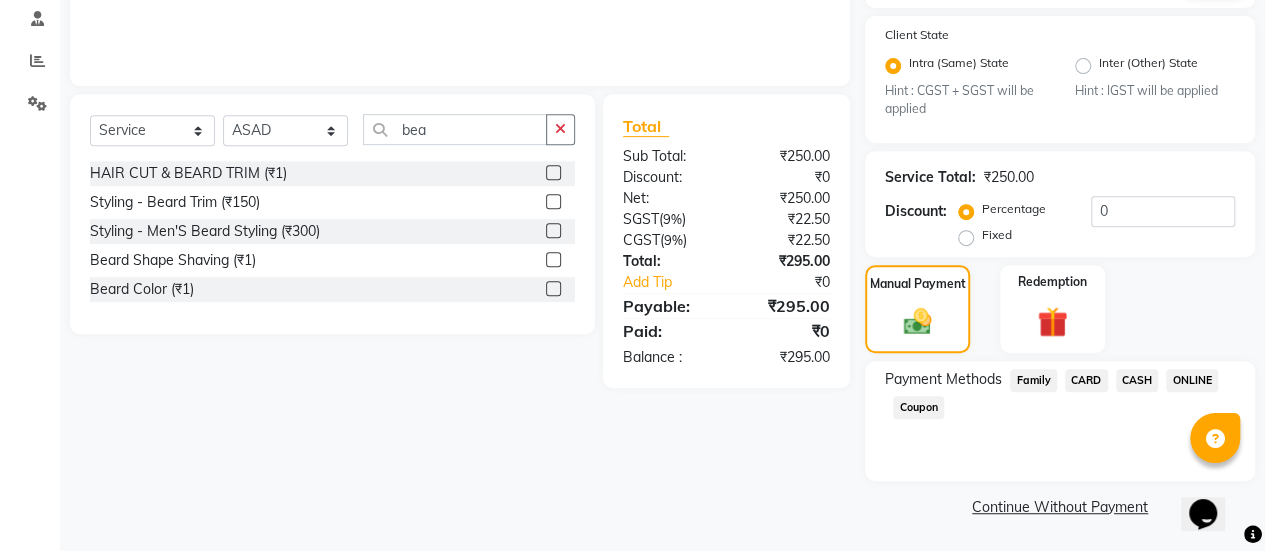 click on "ONLINE" 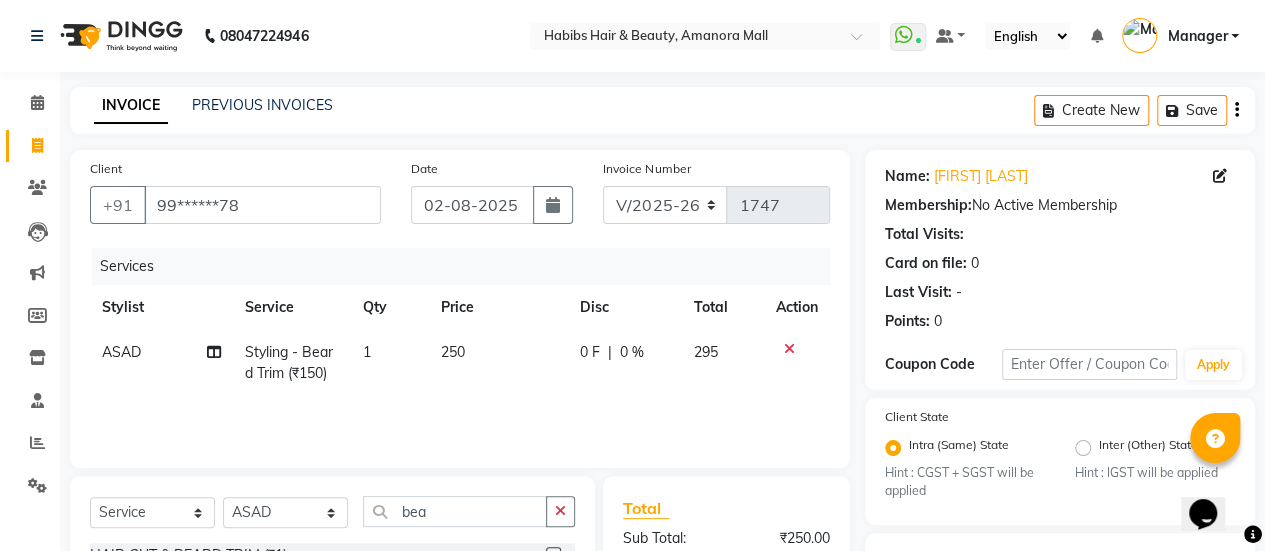 scroll, scrollTop: 438, scrollLeft: 0, axis: vertical 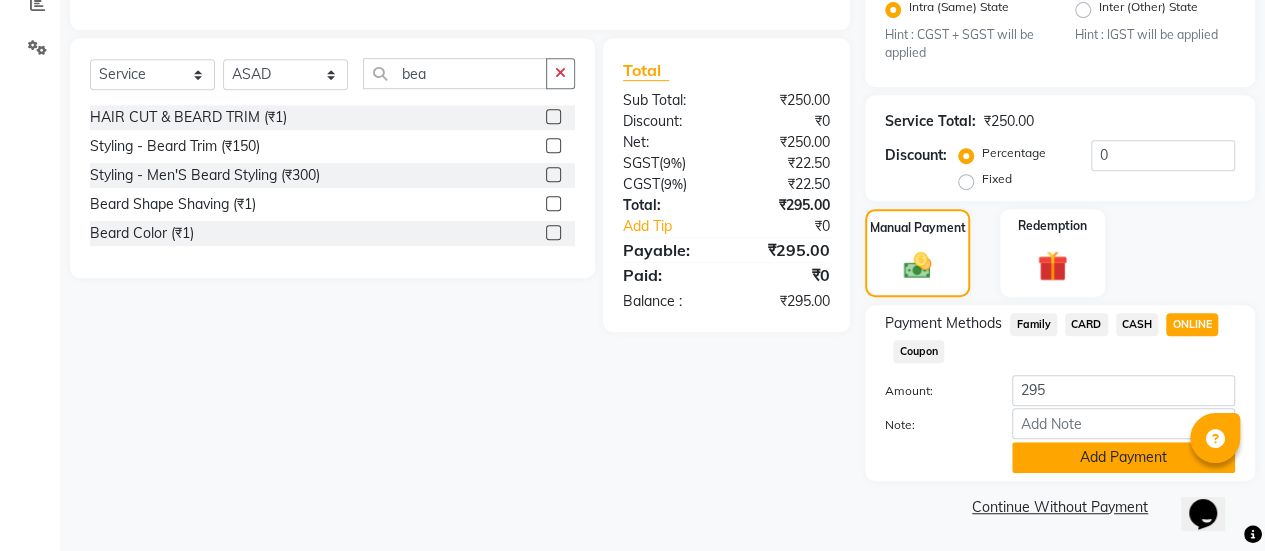 click on "Add Payment" 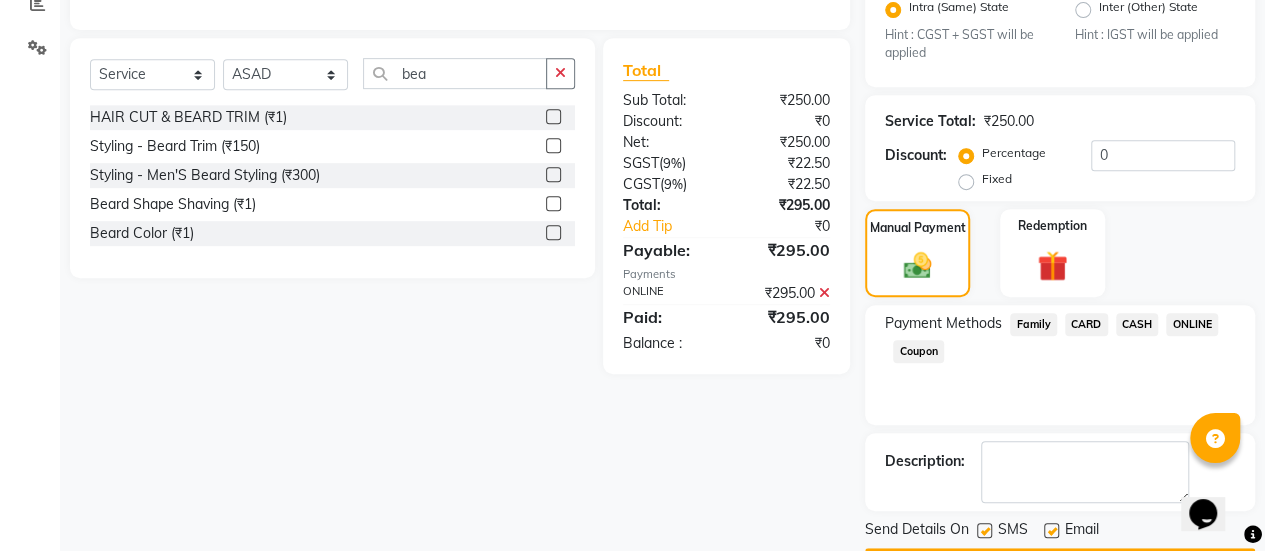 scroll, scrollTop: 493, scrollLeft: 0, axis: vertical 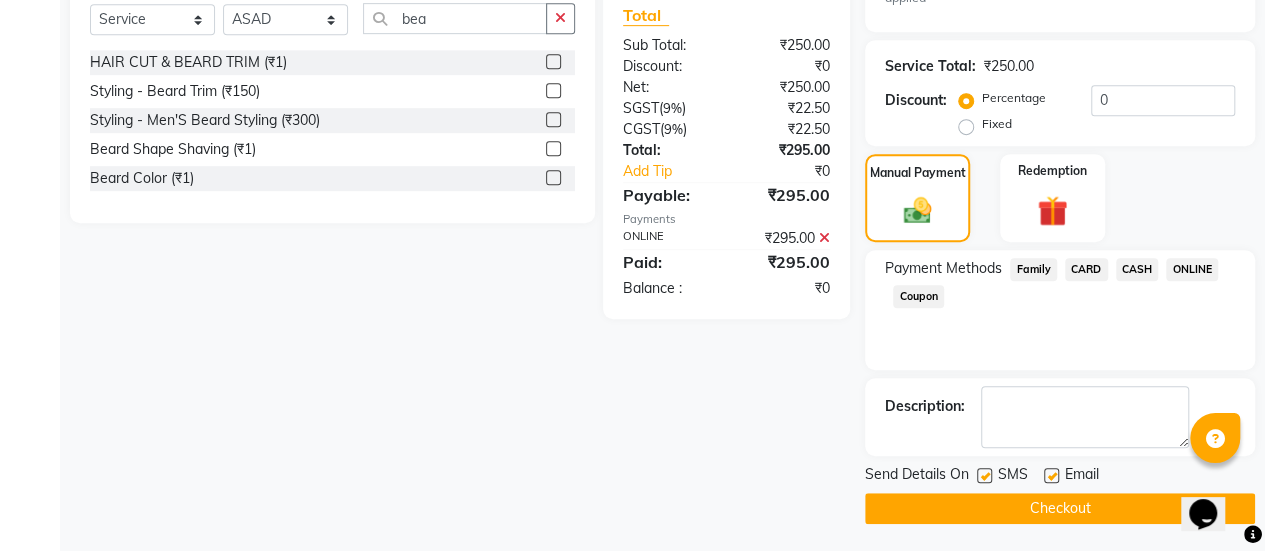 click 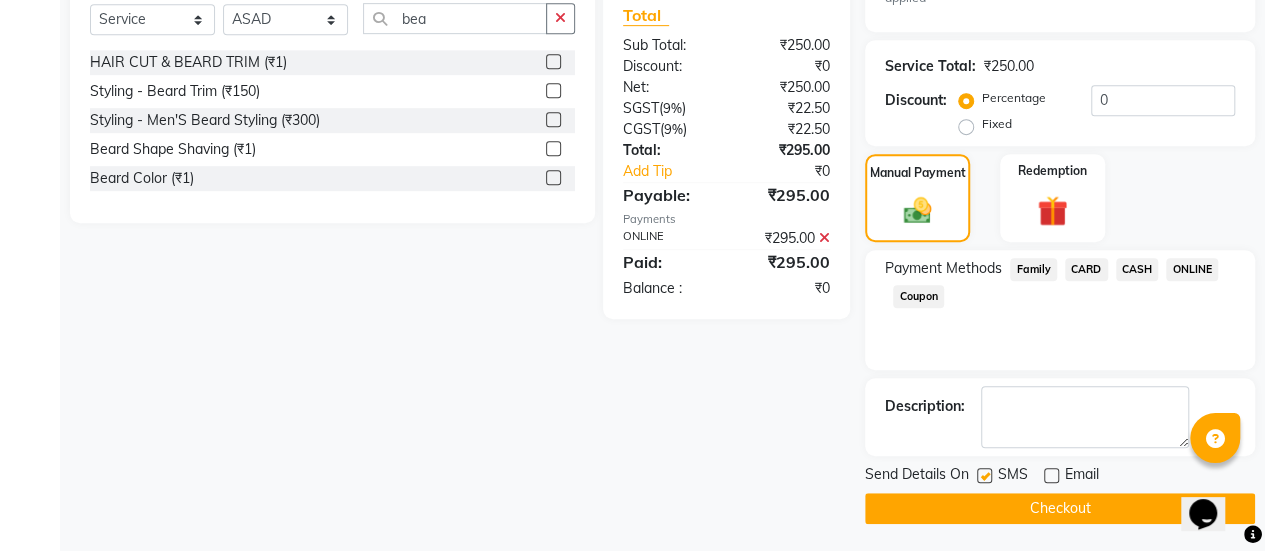 click on "Checkout" 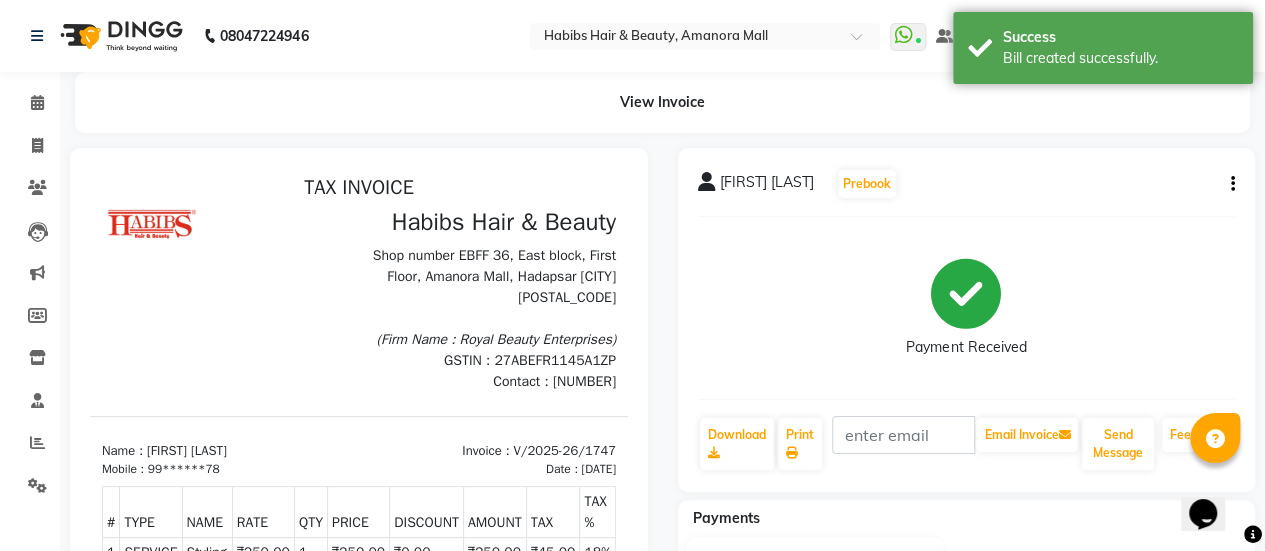 scroll, scrollTop: 0, scrollLeft: 0, axis: both 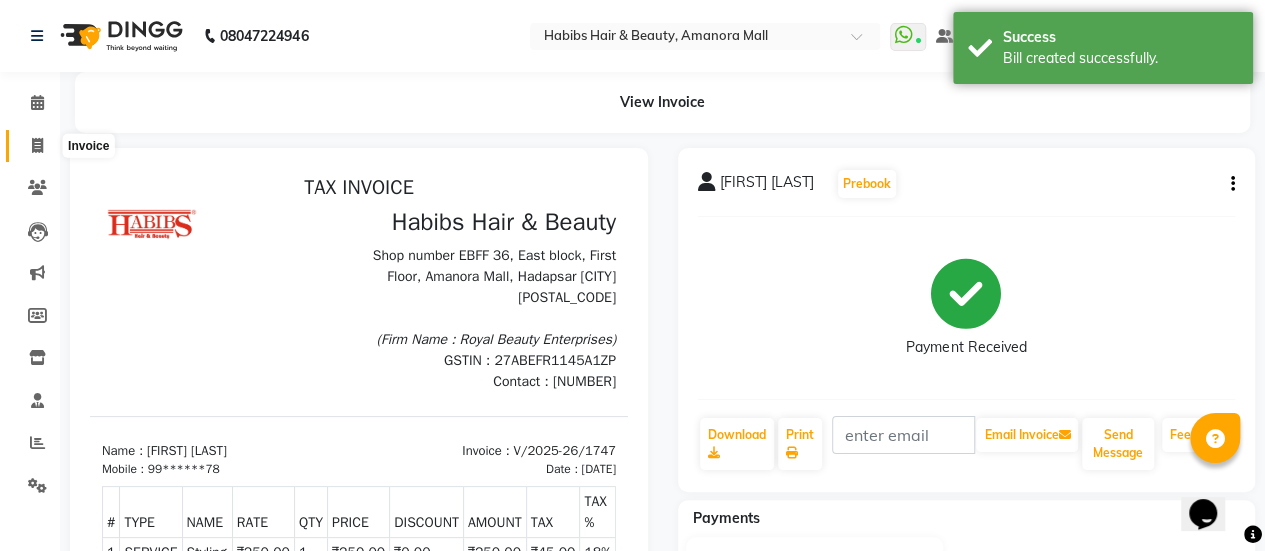 click 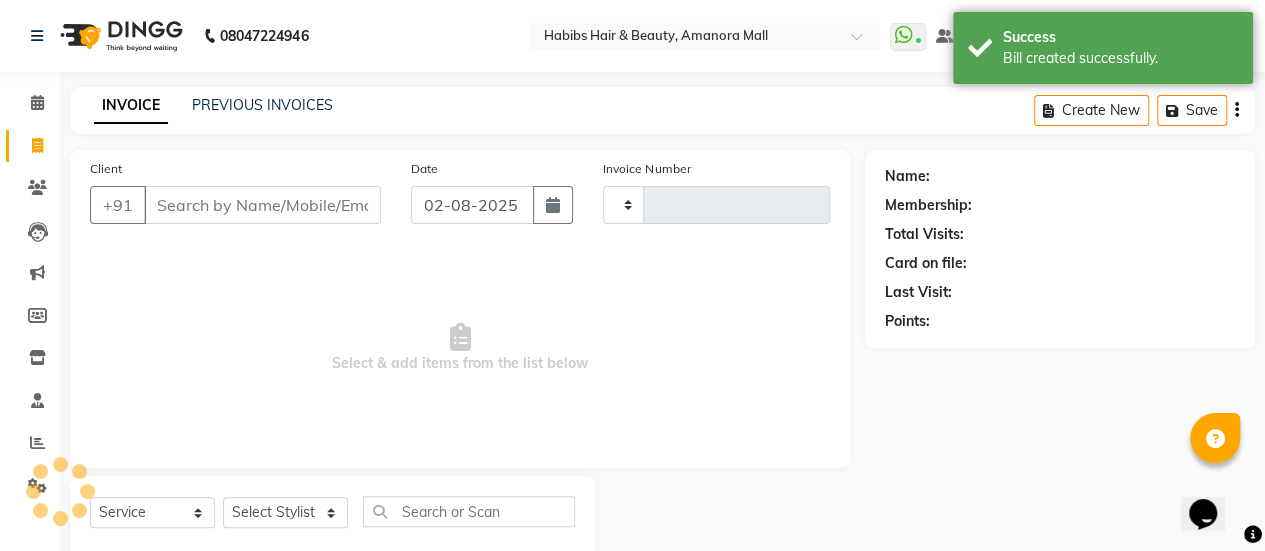 scroll, scrollTop: 49, scrollLeft: 0, axis: vertical 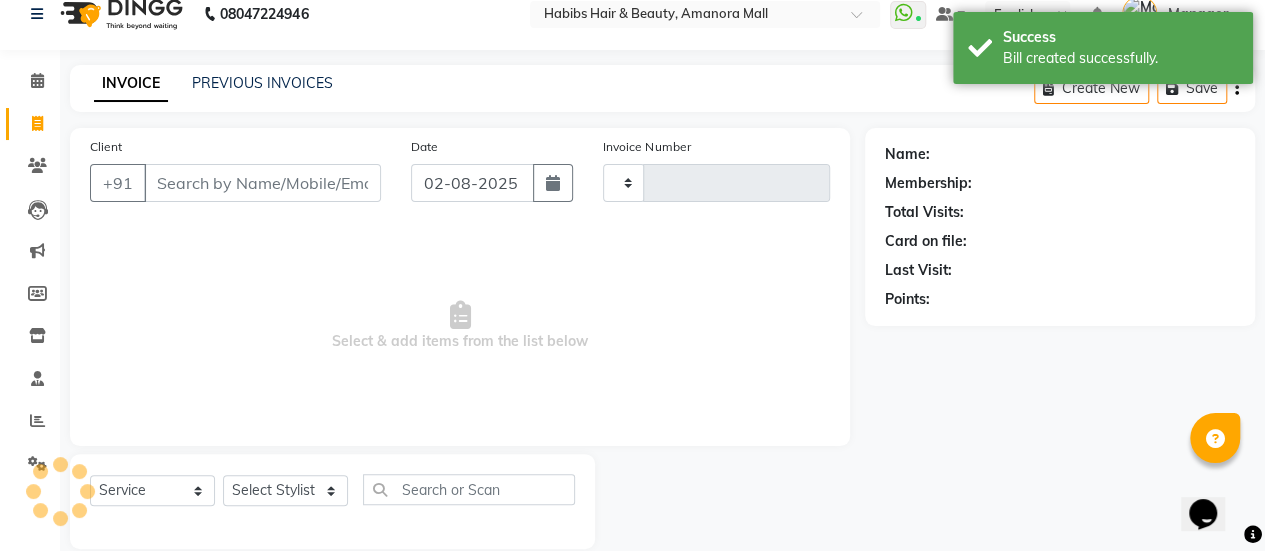 type on "1748" 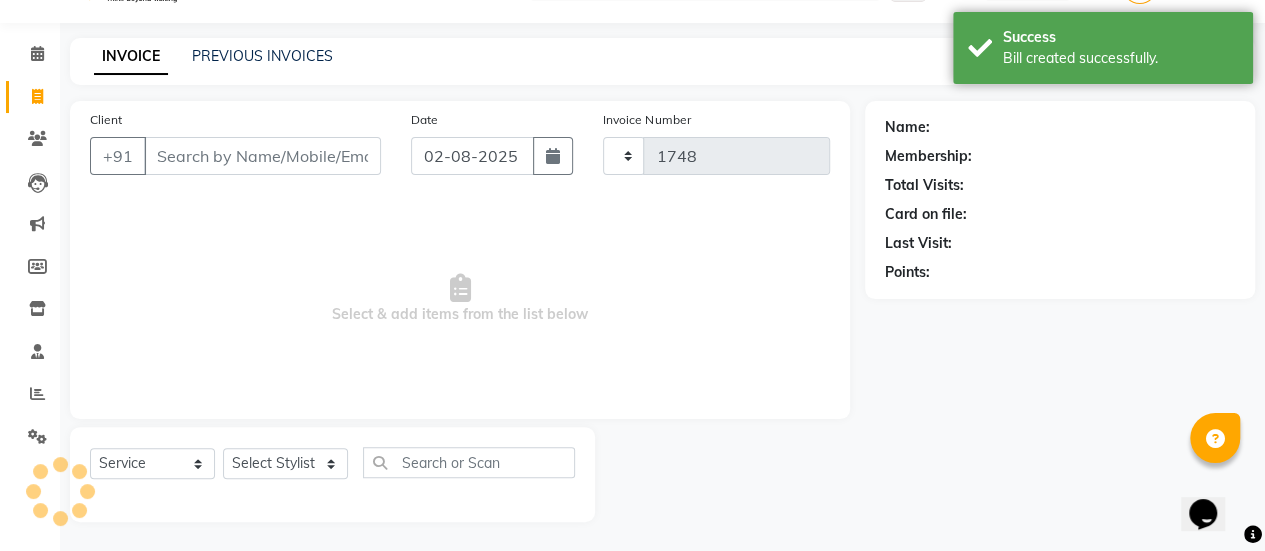select on "5399" 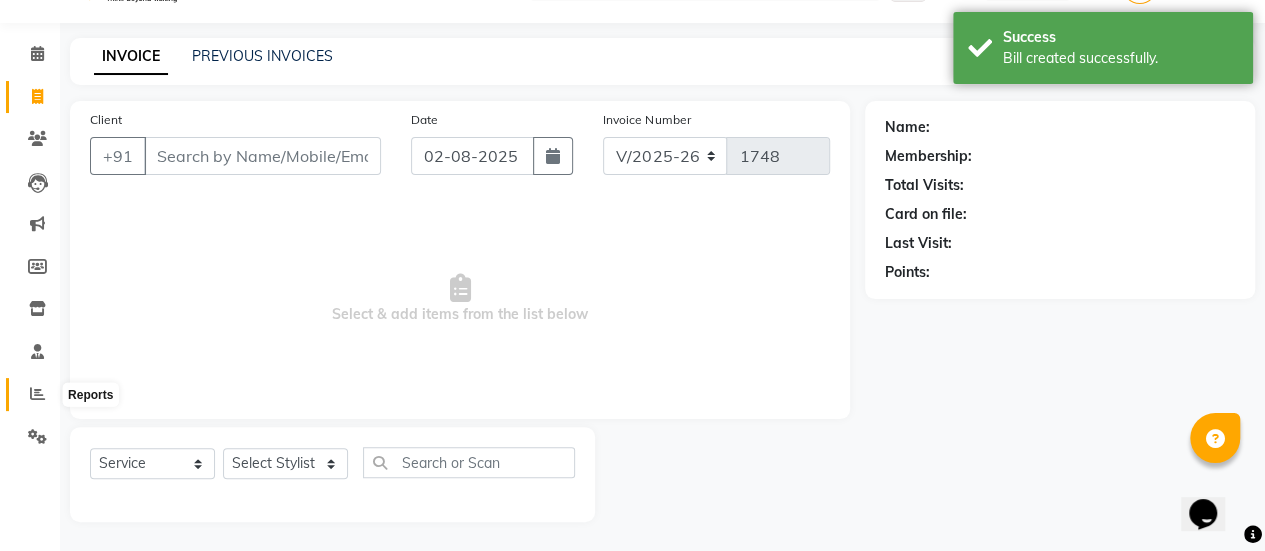 click 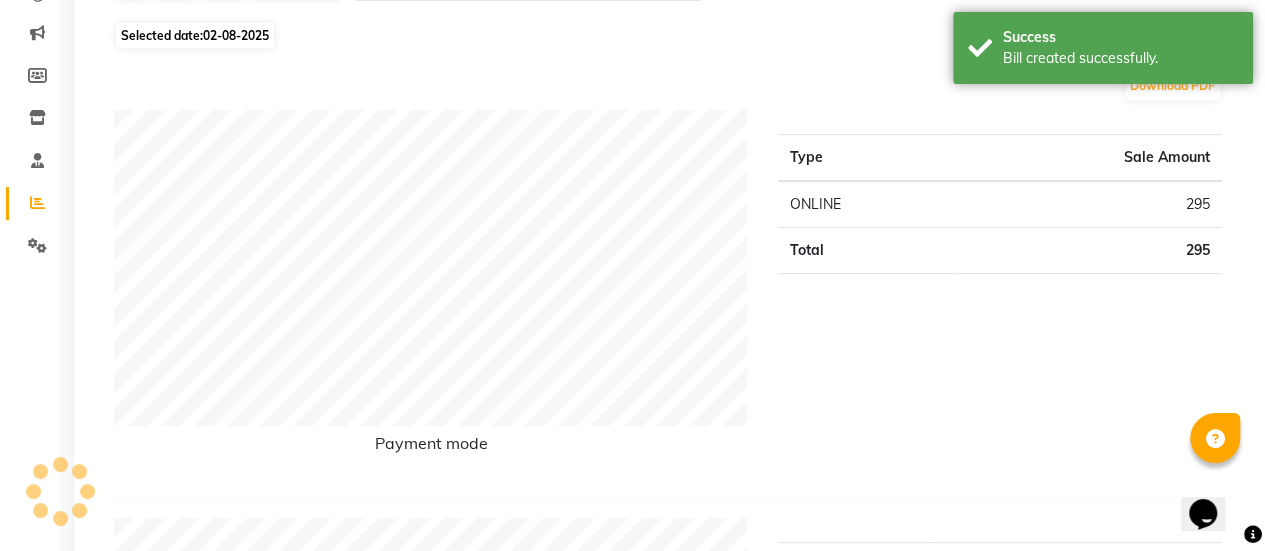 scroll, scrollTop: 0, scrollLeft: 0, axis: both 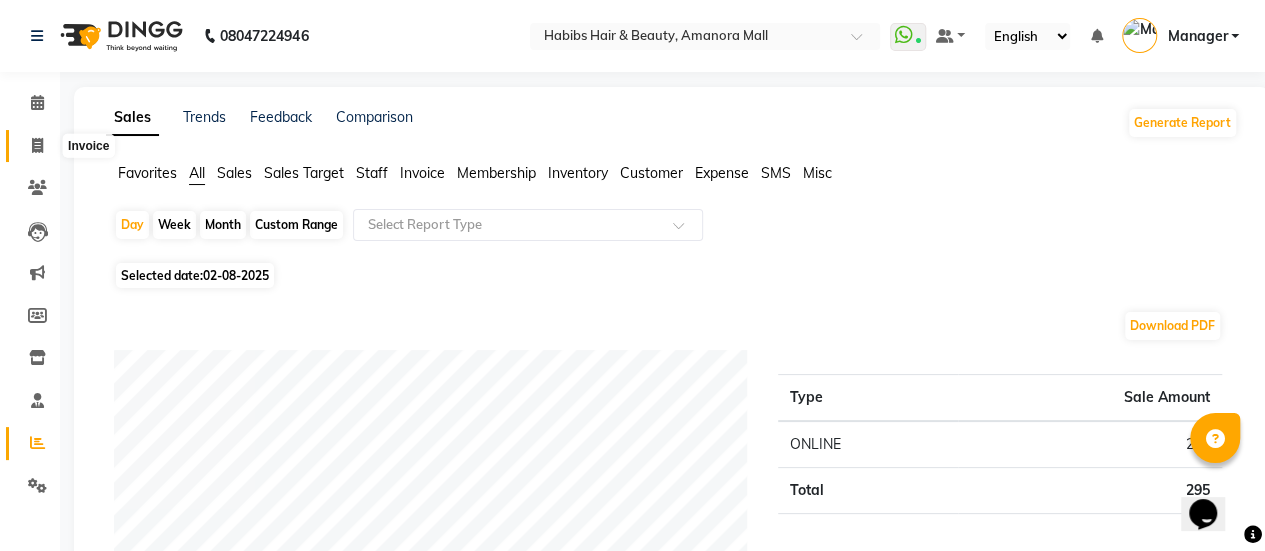 click 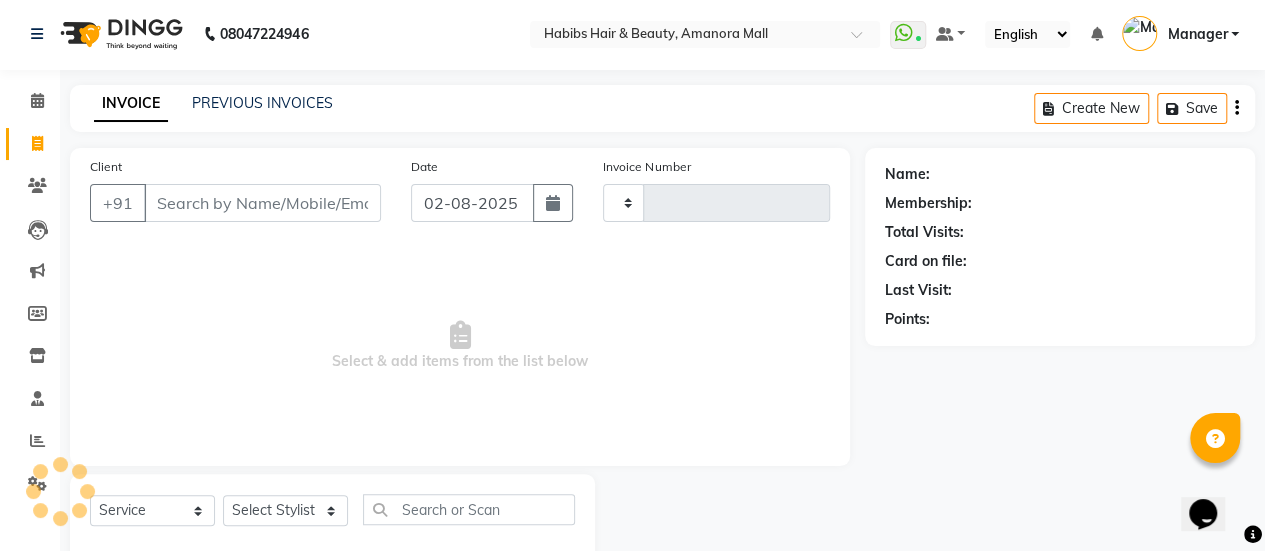 type on "1748" 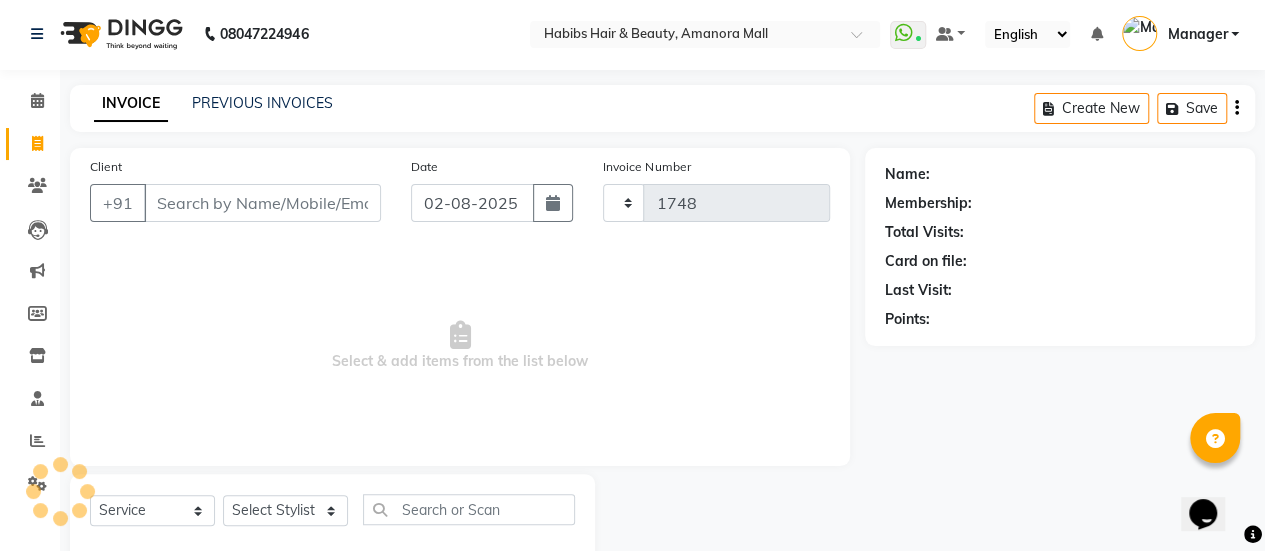 select on "5399" 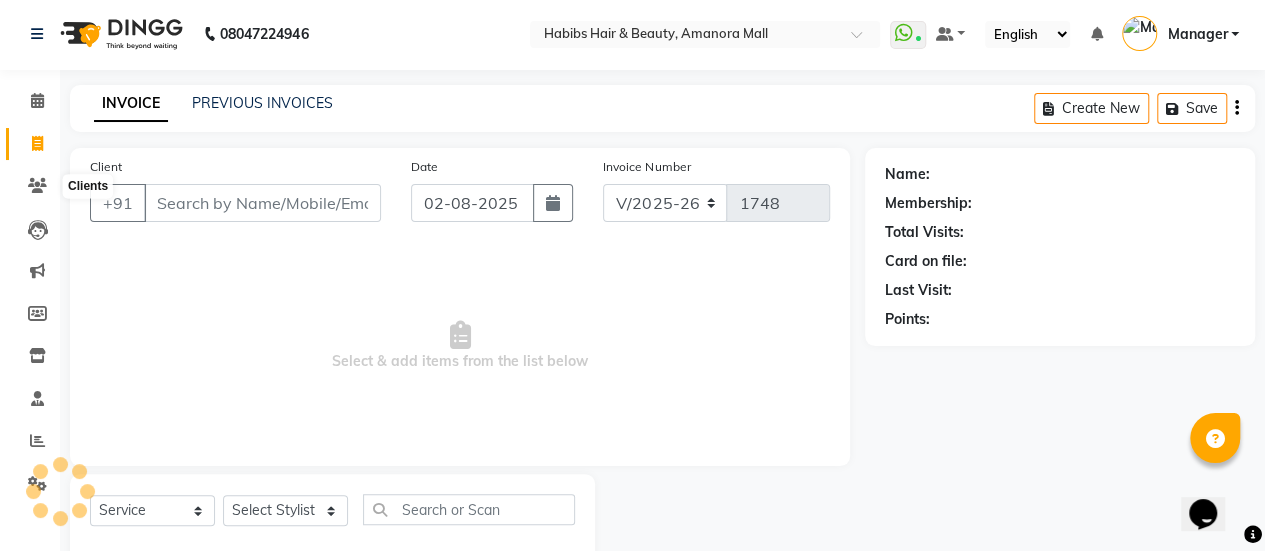 scroll, scrollTop: 49, scrollLeft: 0, axis: vertical 